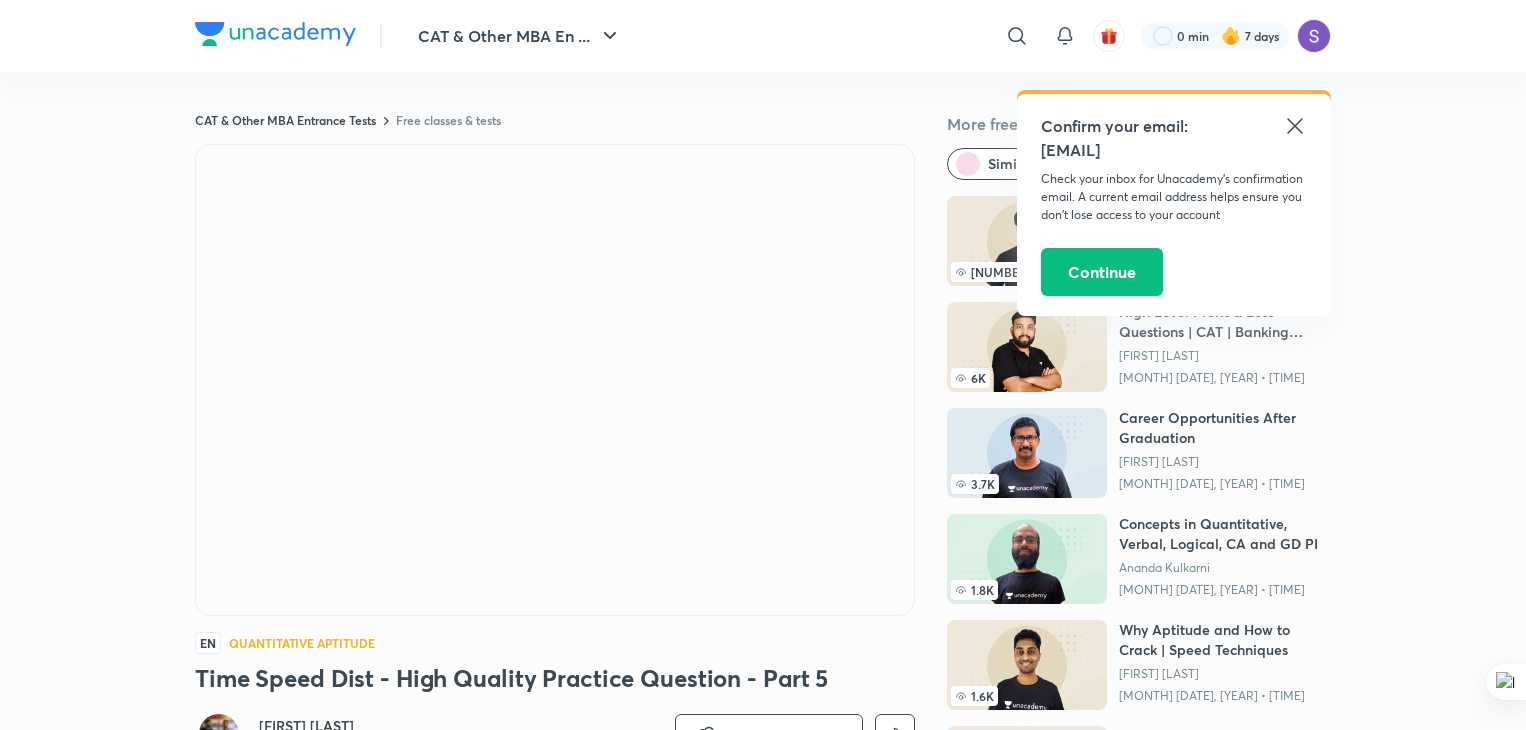 scroll, scrollTop: 0, scrollLeft: 0, axis: both 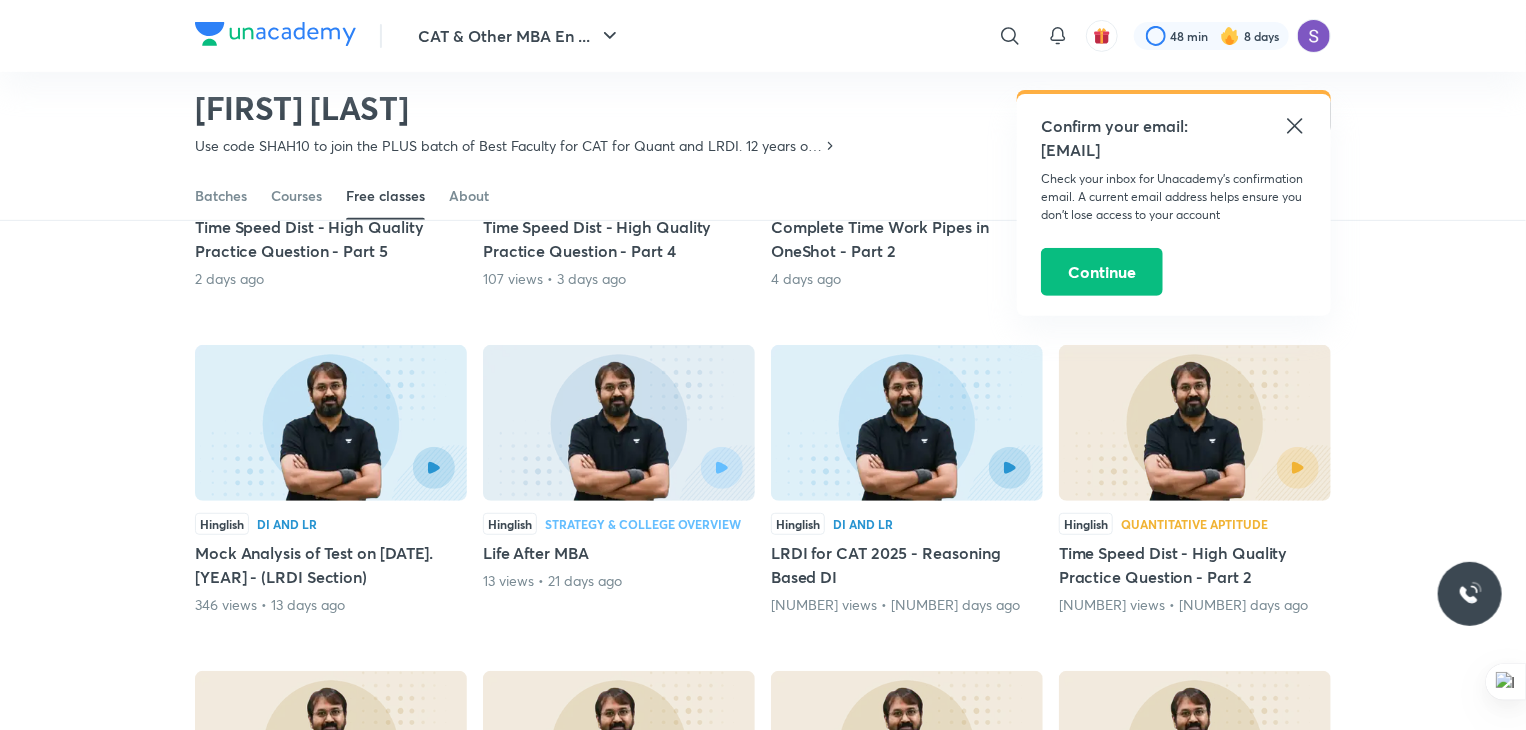 click 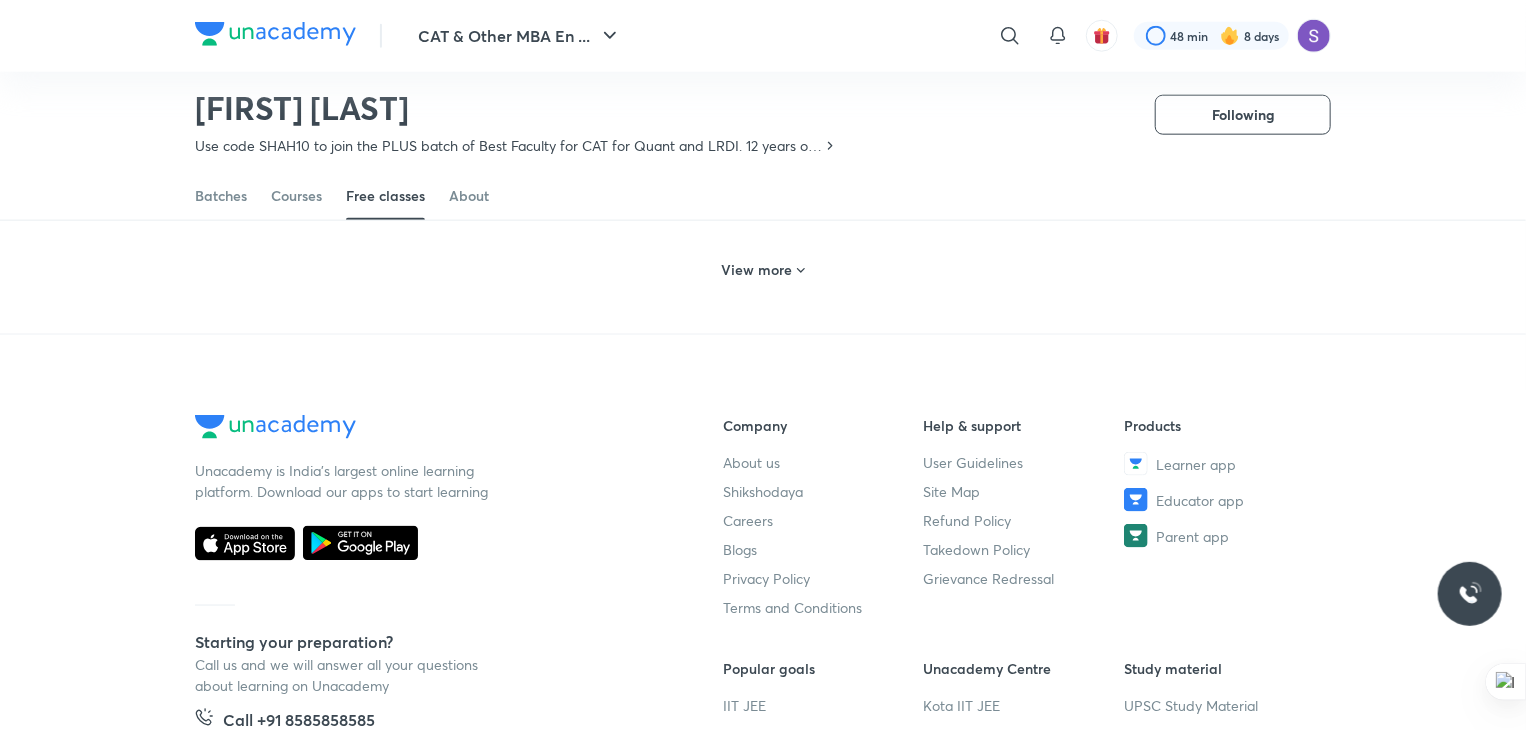 scroll, scrollTop: 1136, scrollLeft: 0, axis: vertical 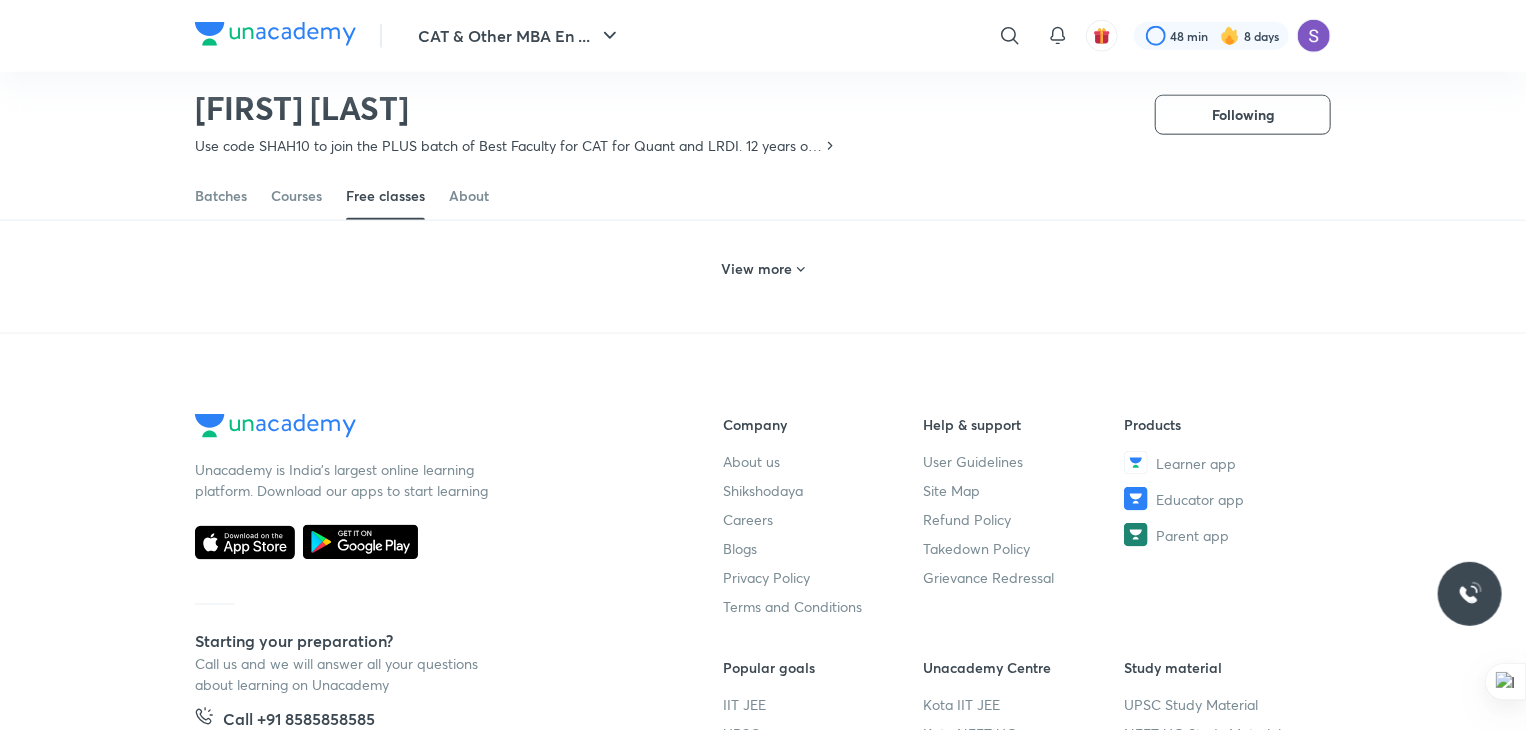 click on "View more" at bounding box center (757, 269) 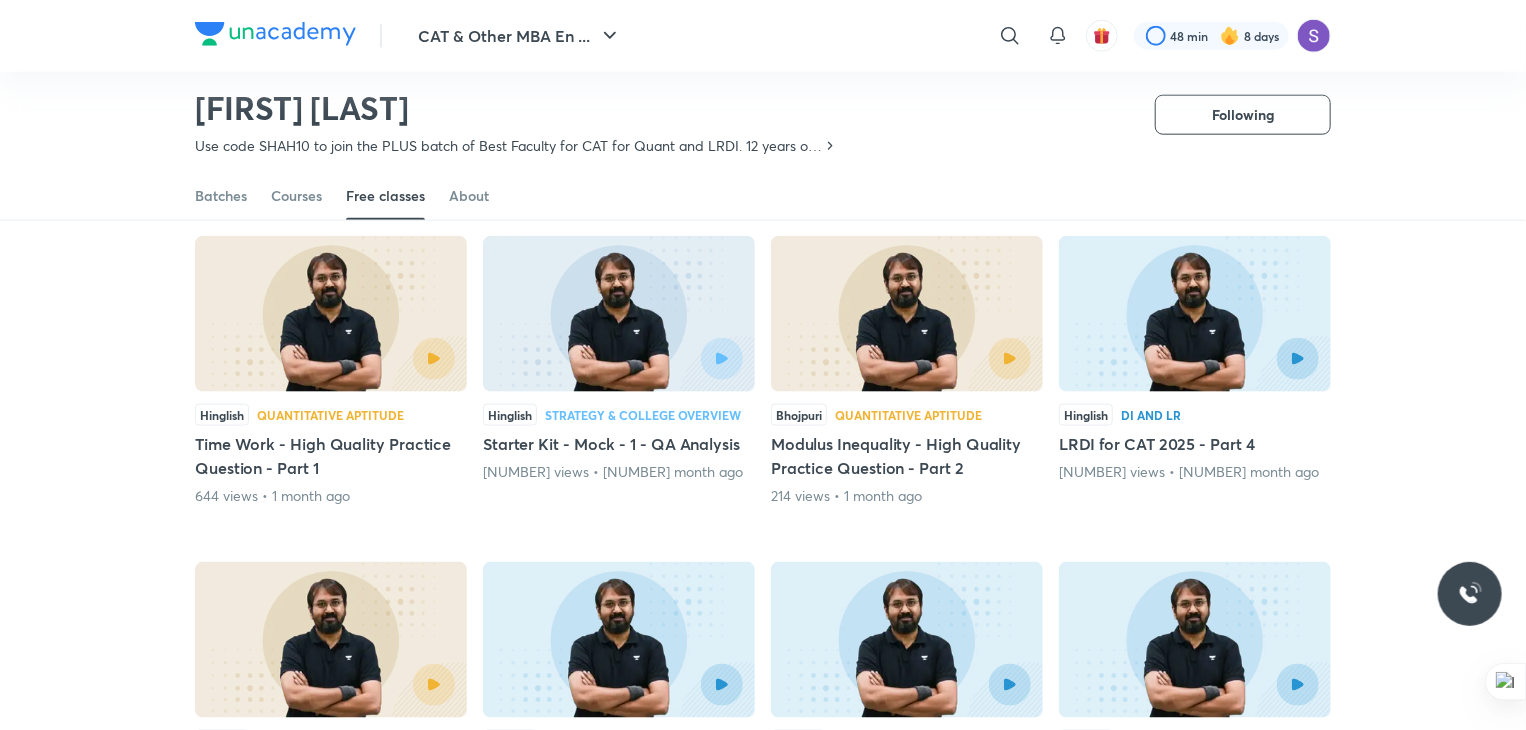 scroll, scrollTop: 1135, scrollLeft: 0, axis: vertical 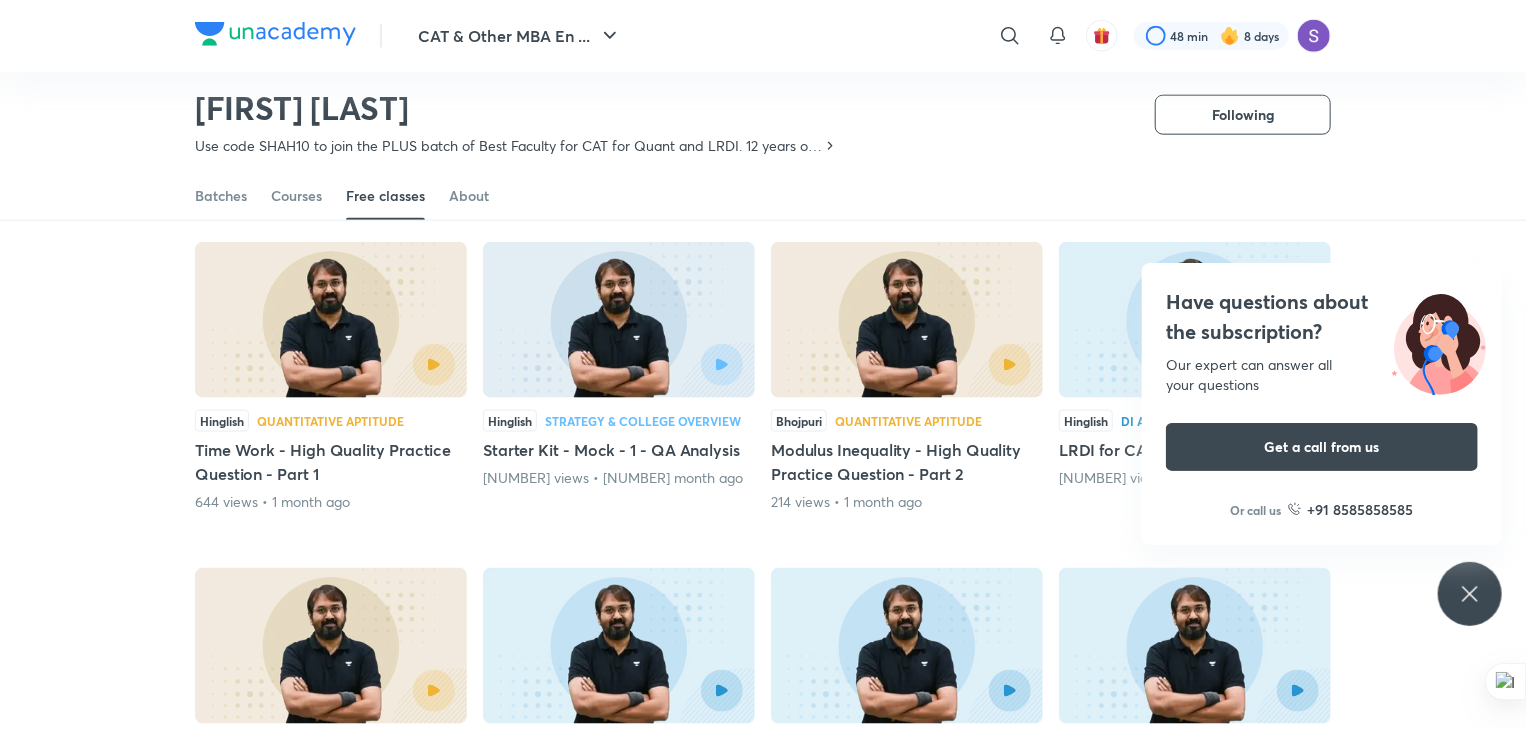 click on "Use code SHAH10 to join the PLUS batch of Best Faculty for CAT for Quant and LRDI. 12 years of Teaching experience. Scored 99+ Percentile. T" at bounding box center [508, 146] 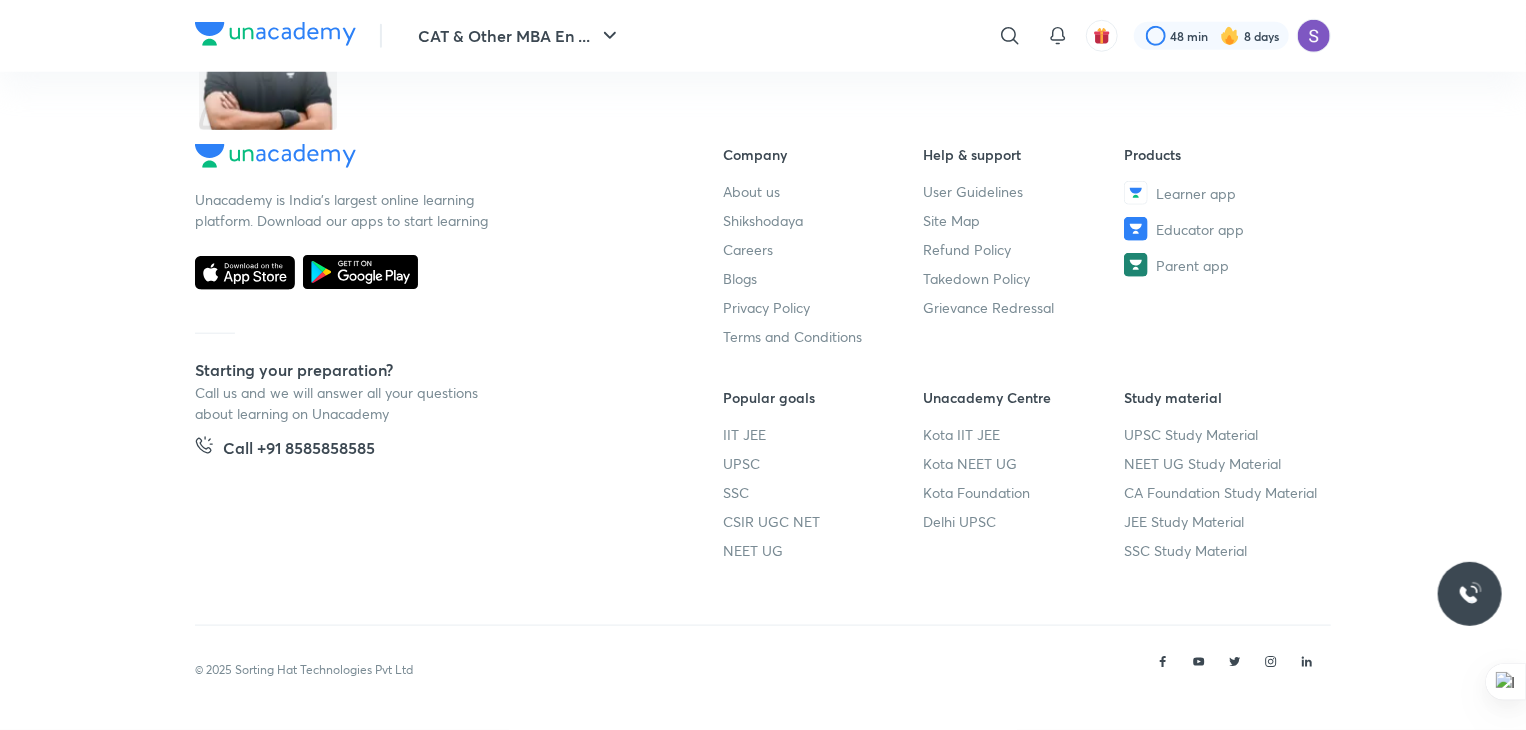 scroll, scrollTop: 0, scrollLeft: 0, axis: both 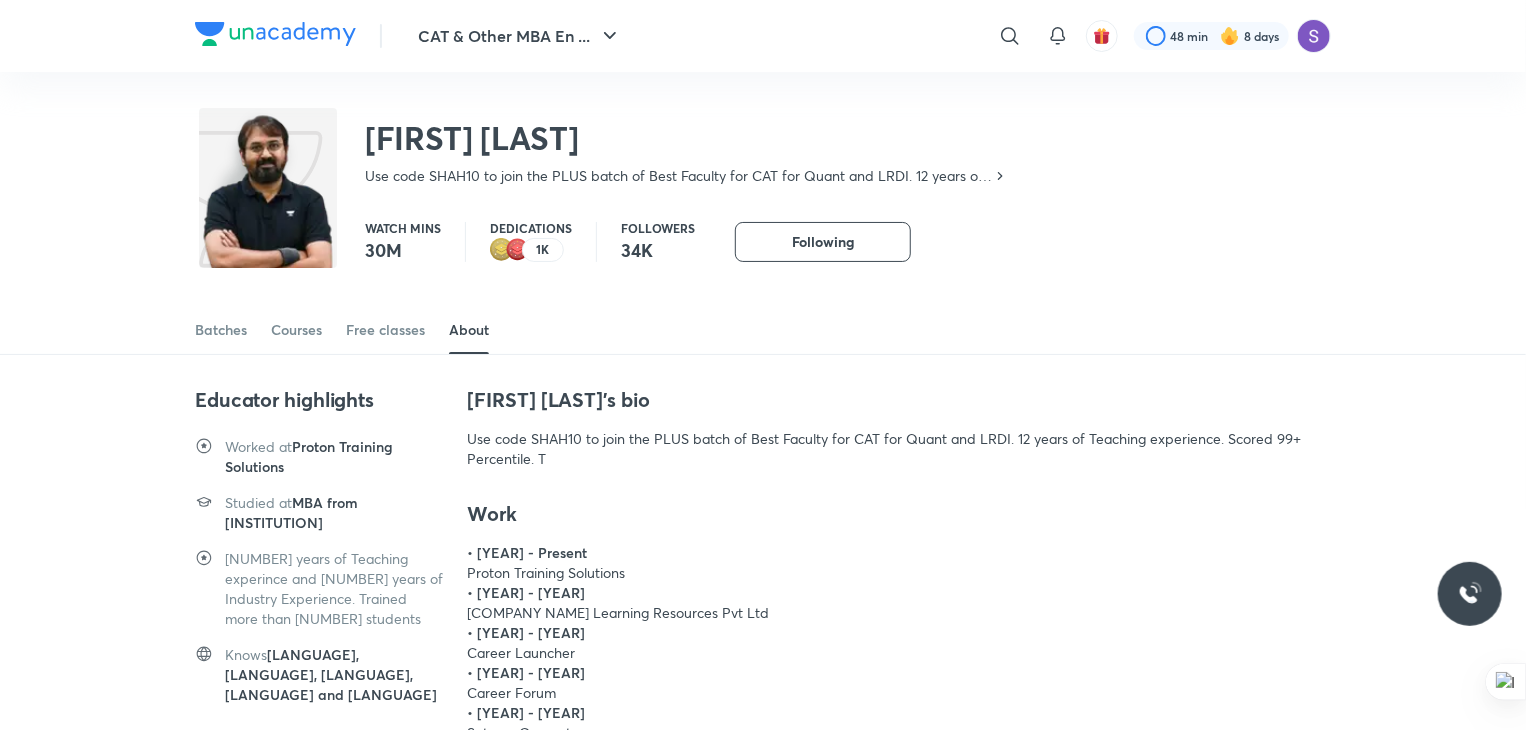 click on "[FIRST] [LAST]" at bounding box center [686, 138] 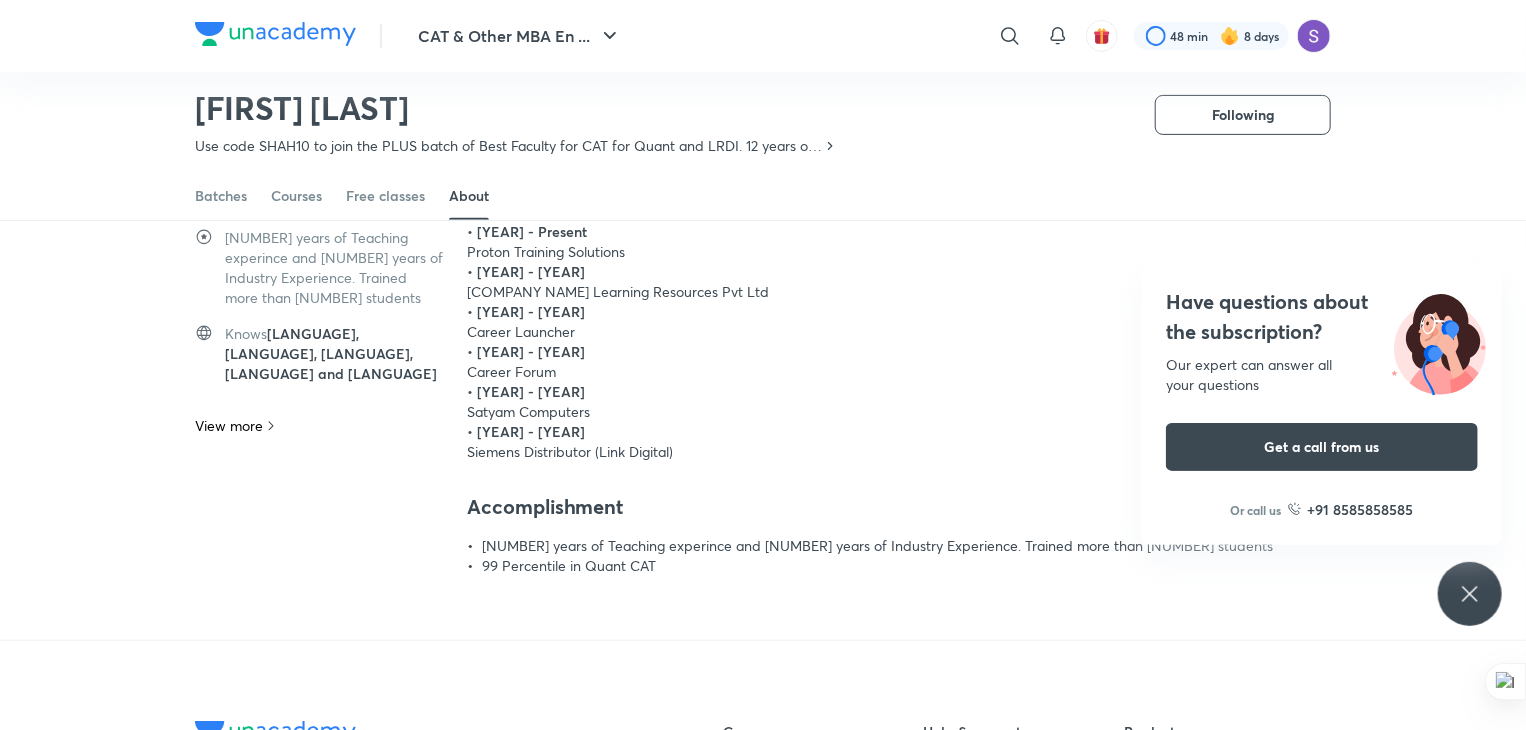 scroll, scrollTop: 268, scrollLeft: 0, axis: vertical 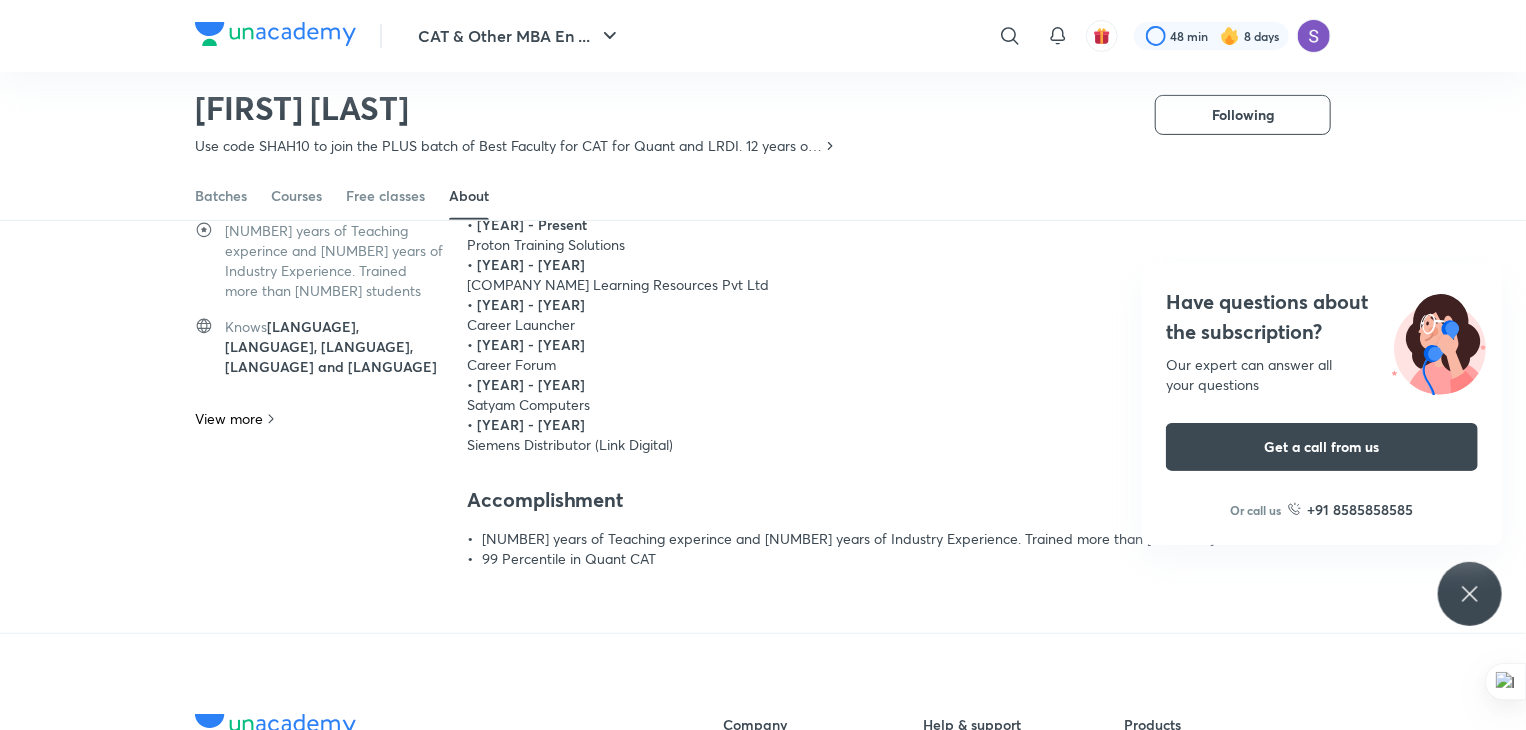 click on "Have questions about the subscription? Our expert can answer all your questions Get a call from us Or call us +91 8585858585" at bounding box center (1470, 594) 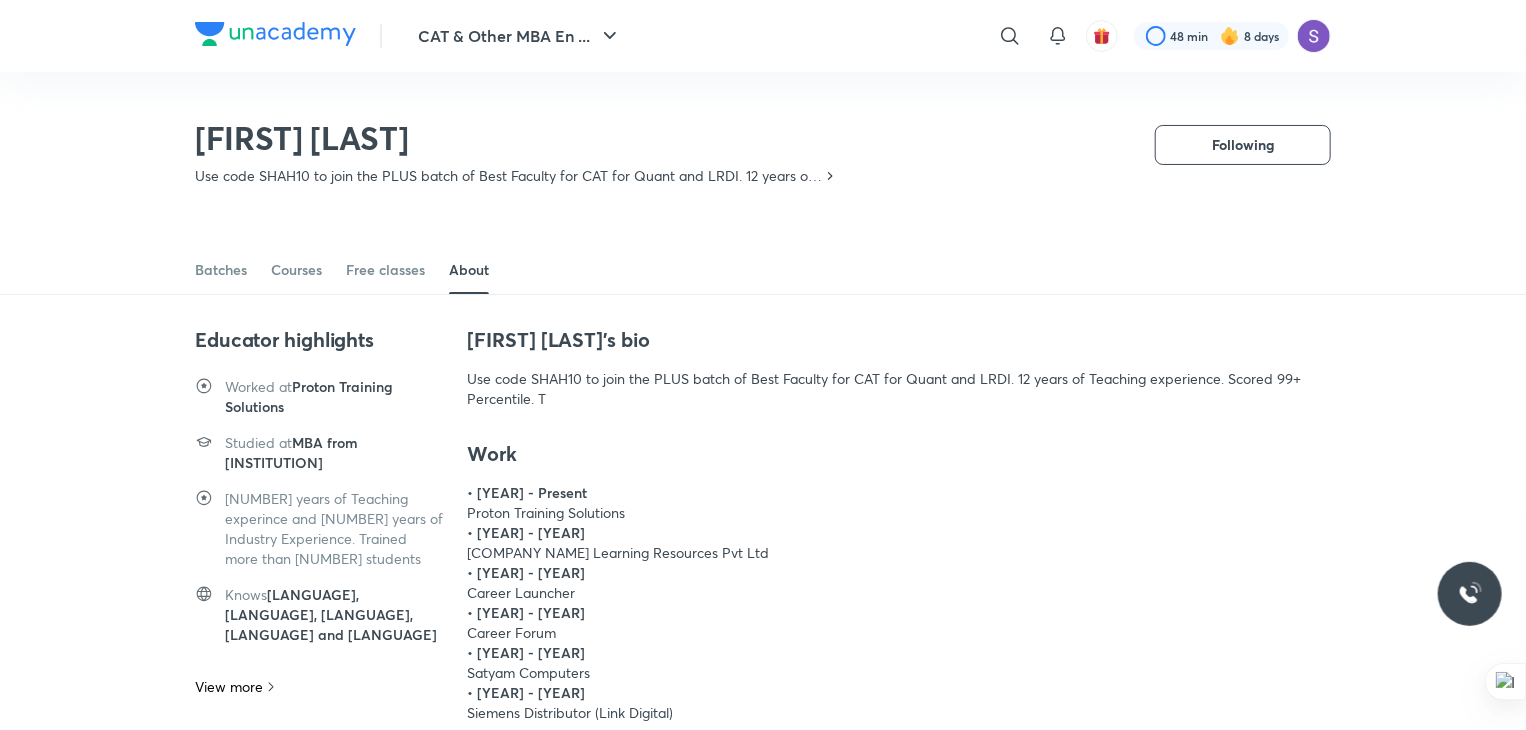 scroll, scrollTop: 88, scrollLeft: 0, axis: vertical 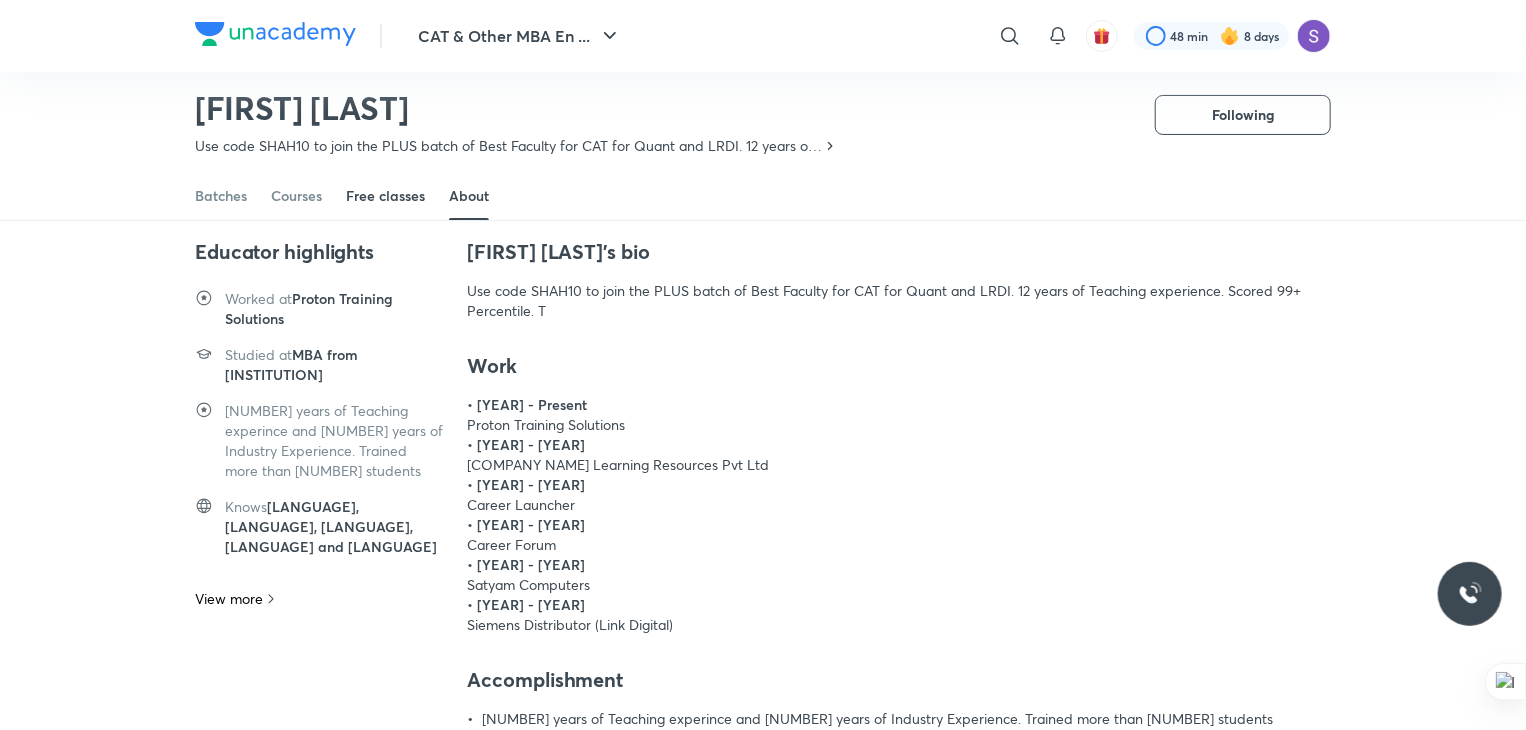 click on "Free classes" at bounding box center [385, 196] 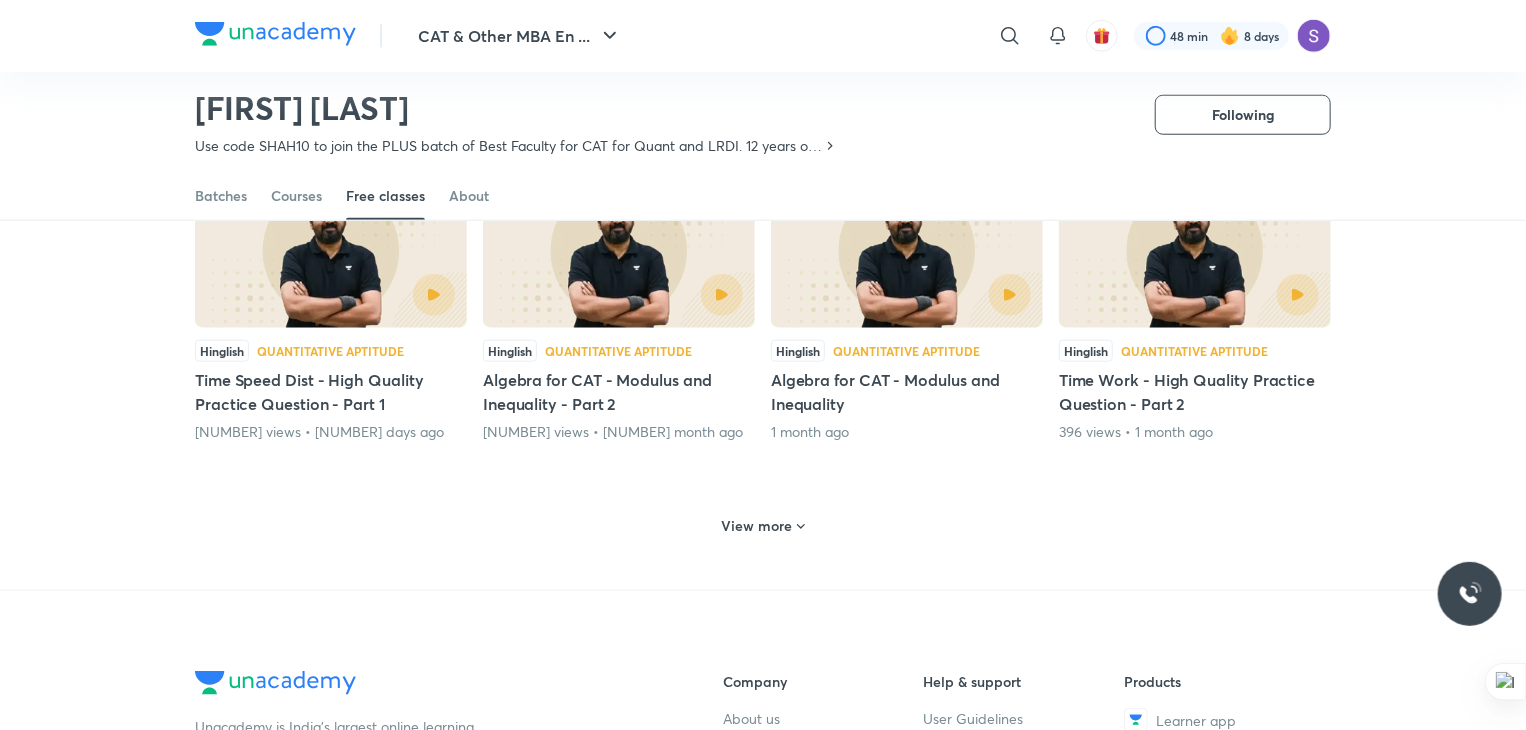 scroll, scrollTop: 880, scrollLeft: 0, axis: vertical 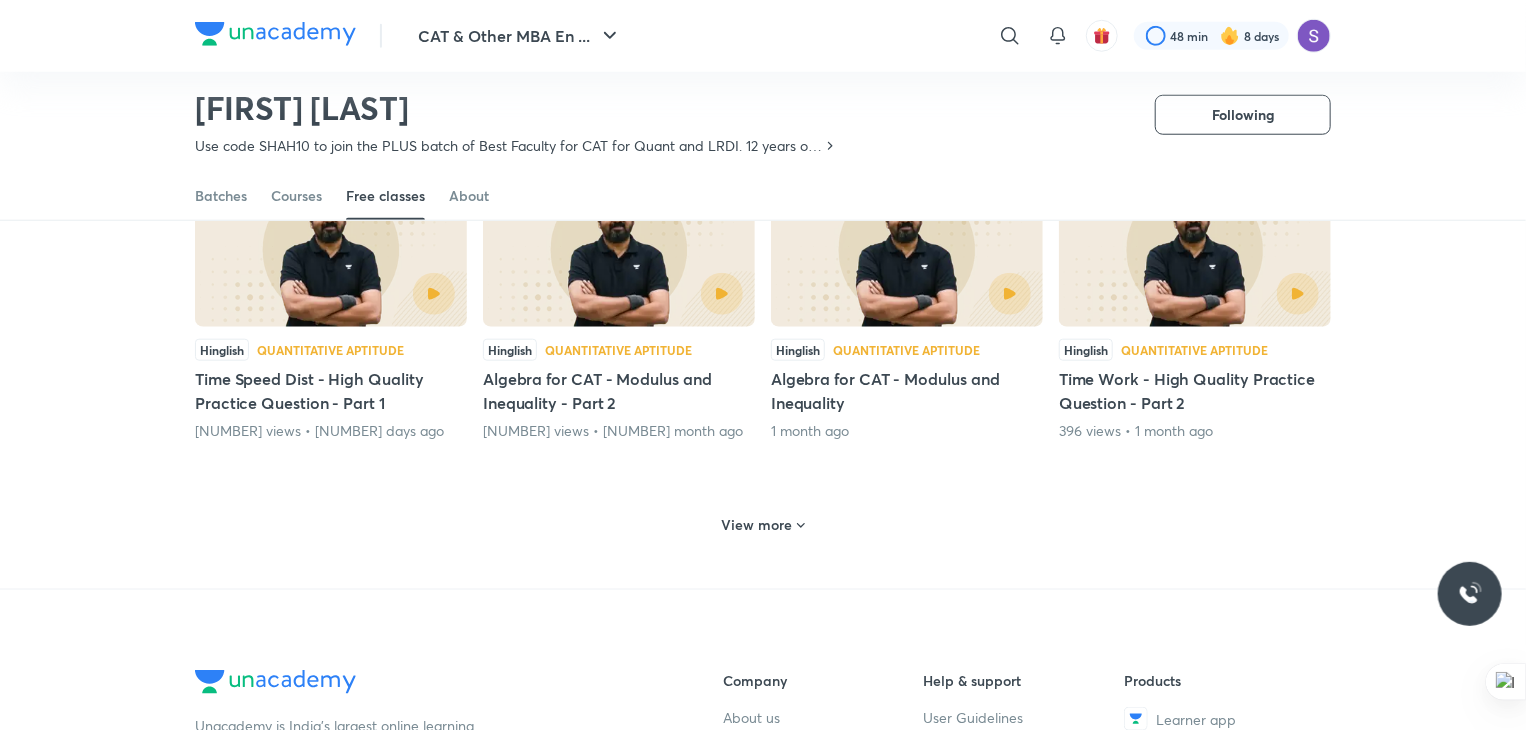 click on "View more" at bounding box center [757, 525] 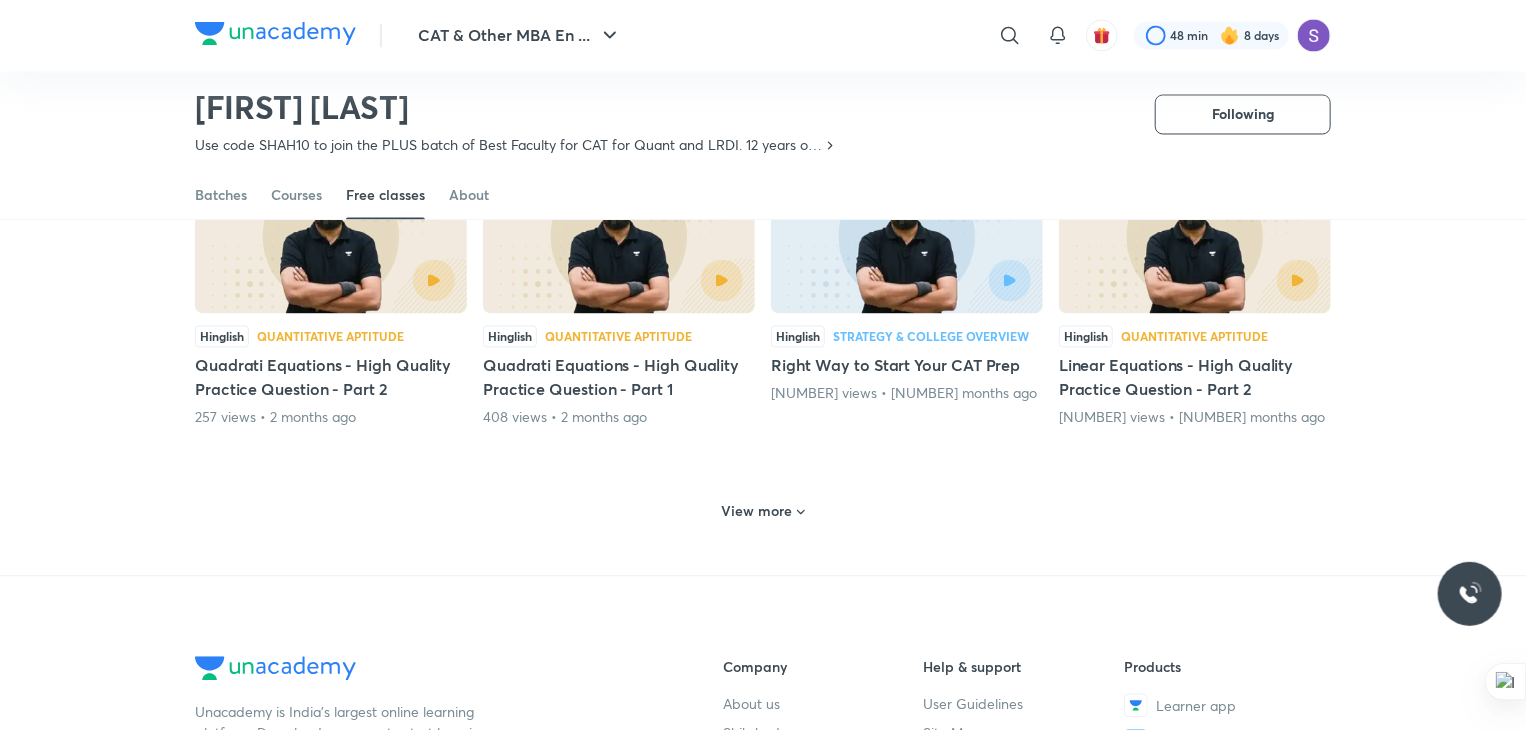 scroll, scrollTop: 1876, scrollLeft: 0, axis: vertical 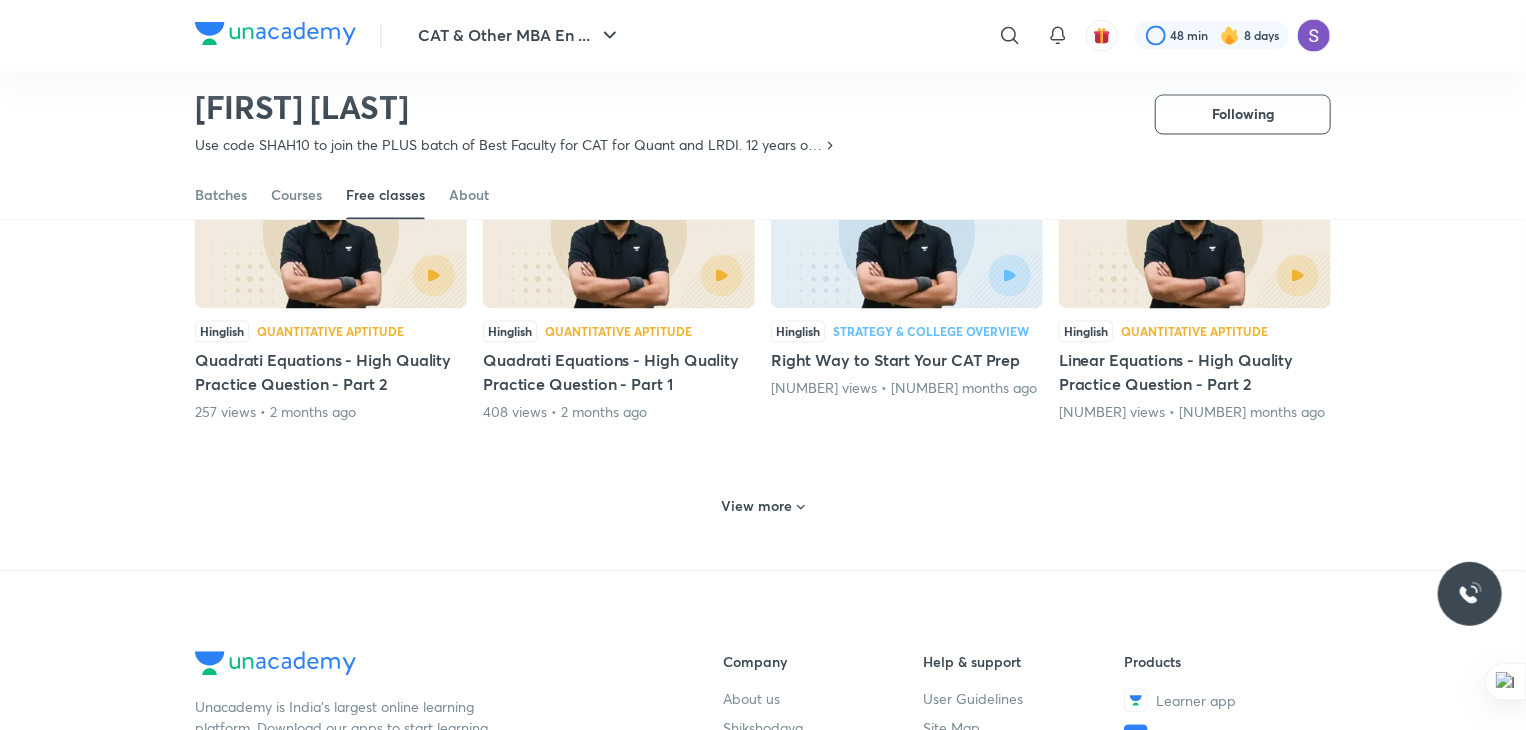 click on "View more" at bounding box center (763, 505) 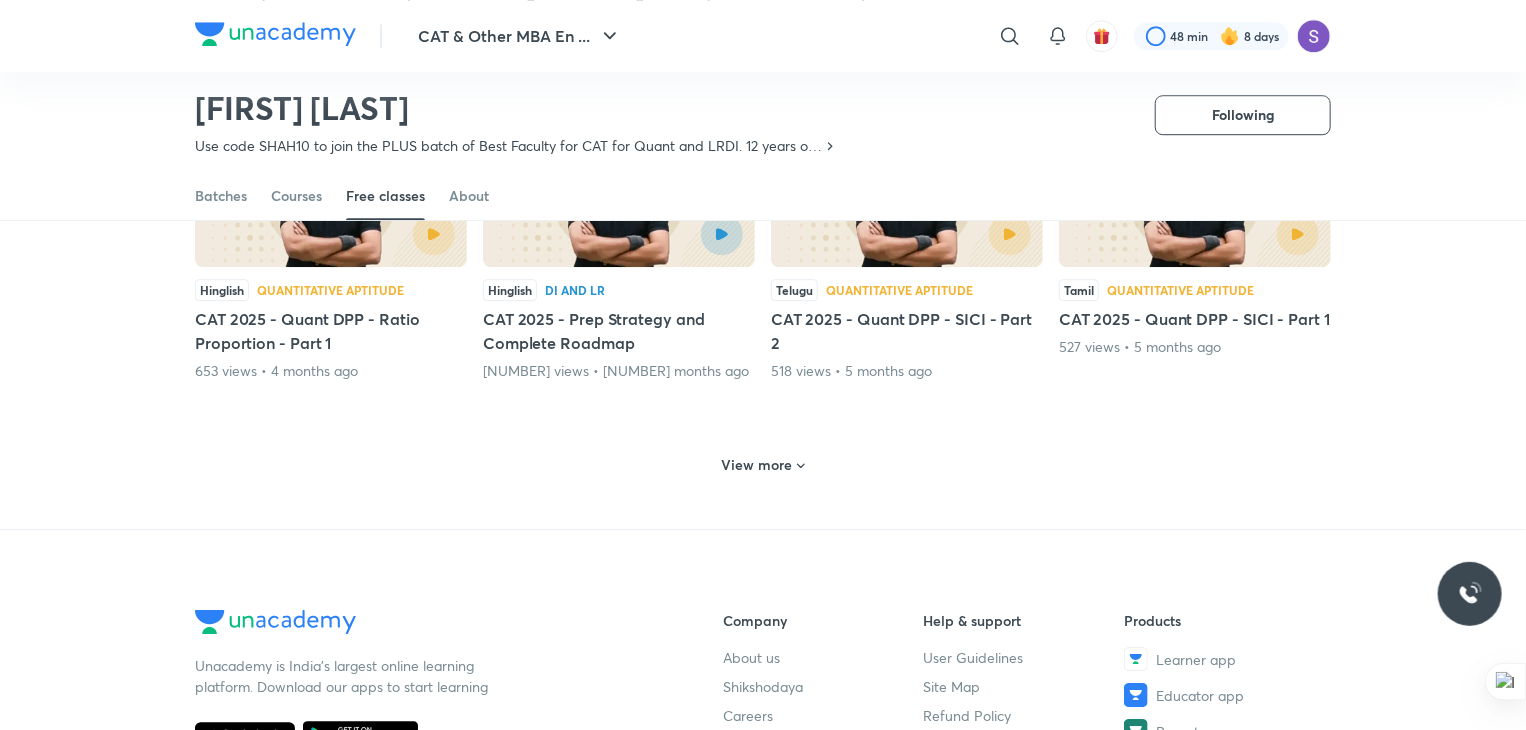 scroll, scrollTop: 2921, scrollLeft: 0, axis: vertical 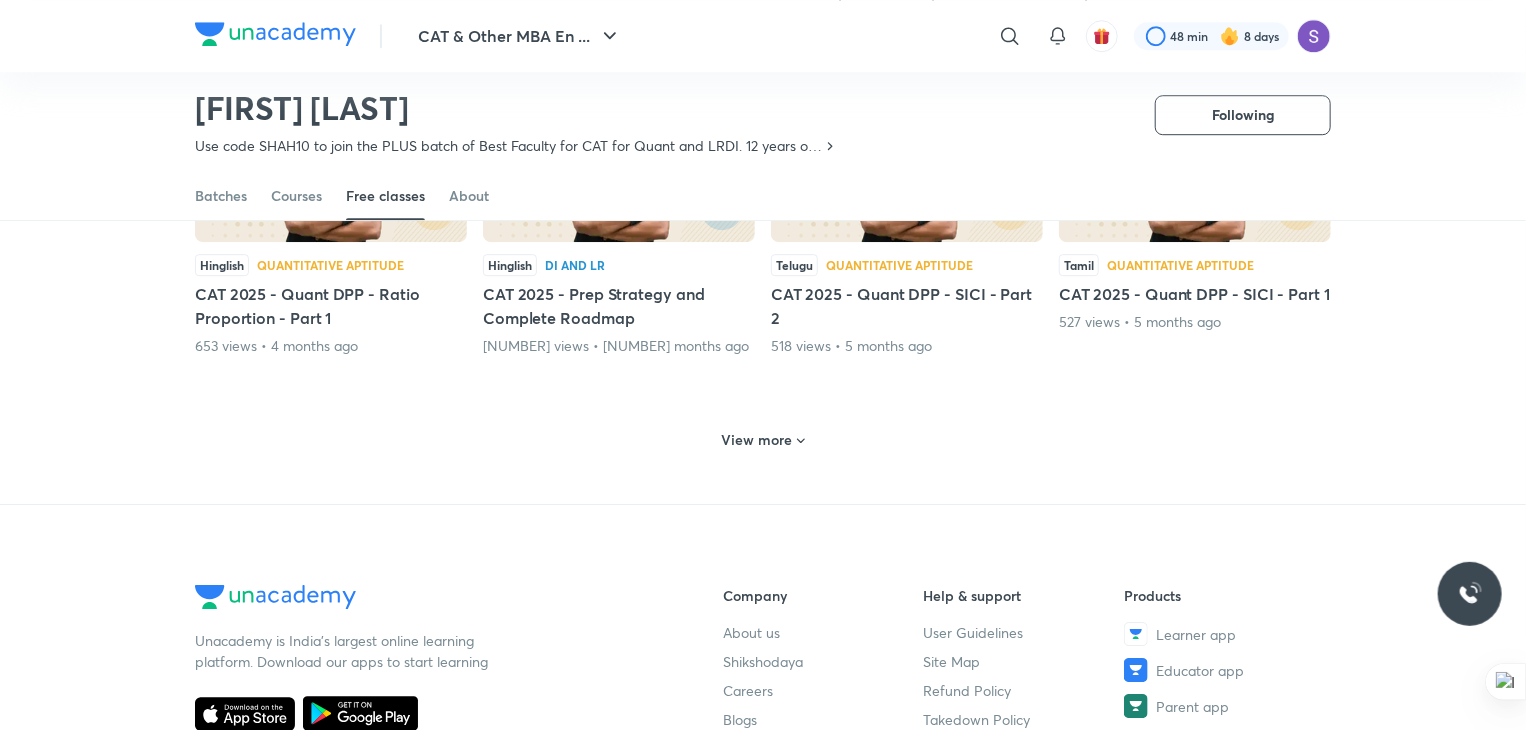 click on "View more" at bounding box center (763, 440) 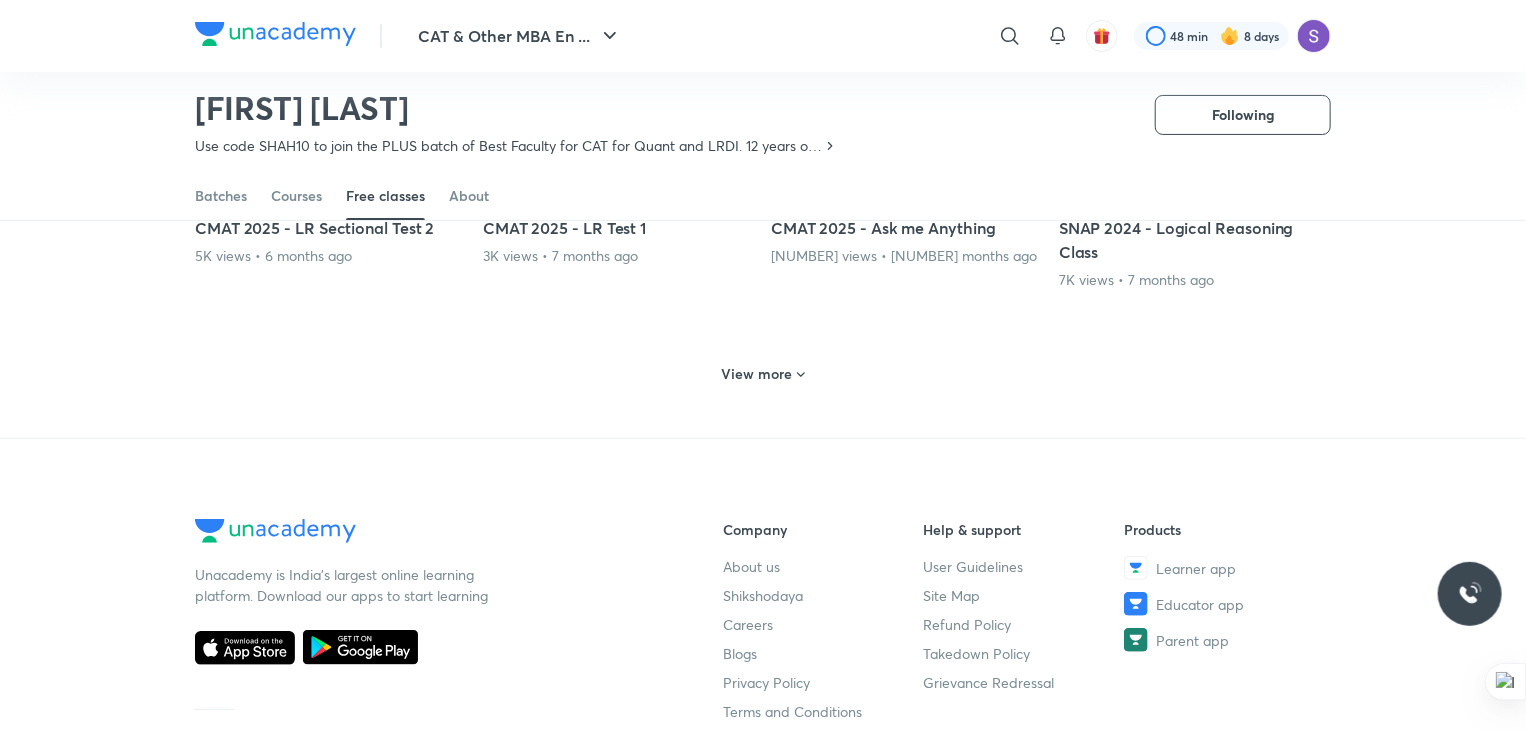 click on "Hinglish Quantitative Aptitude Time Speed Dist - High Quality Practice Question - Part 5 2 days ago Hinglish Quantitative Aptitude Time Speed Dist - High Quality Practice Question - Part 4 107 views  •  3 days ago Hinglish Quantitative Aptitude Complete Time Work Pipes in OneShot - Part 2 4 days ago Hinglish Quantitative Aptitude Time Speed Dist - High Quality Practice Question - Part 3 177 views  •  6 days ago Hinglish DI and LR Mock Analysis of Test on 20.07.2025- (LRDI Section) 346 views  •  13 days ago Hinglish Strategy & College Overview Life After MBA 13 views  •  21 days ago Hinglish DI and LR LRDI for CAT 2025 - Reasoning Based DI 412 views  •  22 days ago Hinglish Quantitative Aptitude Time Speed Dist - High Quality Practice Question - Part 2 363 views  •  23 days ago Hinglish Quantitative Aptitude Time Speed Dist - High Quality Practice Question - Part 1 493 views  •  25 days ago Hinglish Quantitative Aptitude Algebra for CAT - Modulus and Inequality - Part 2 Hinglish 1 month ago Tamil" at bounding box center [763, -1564] 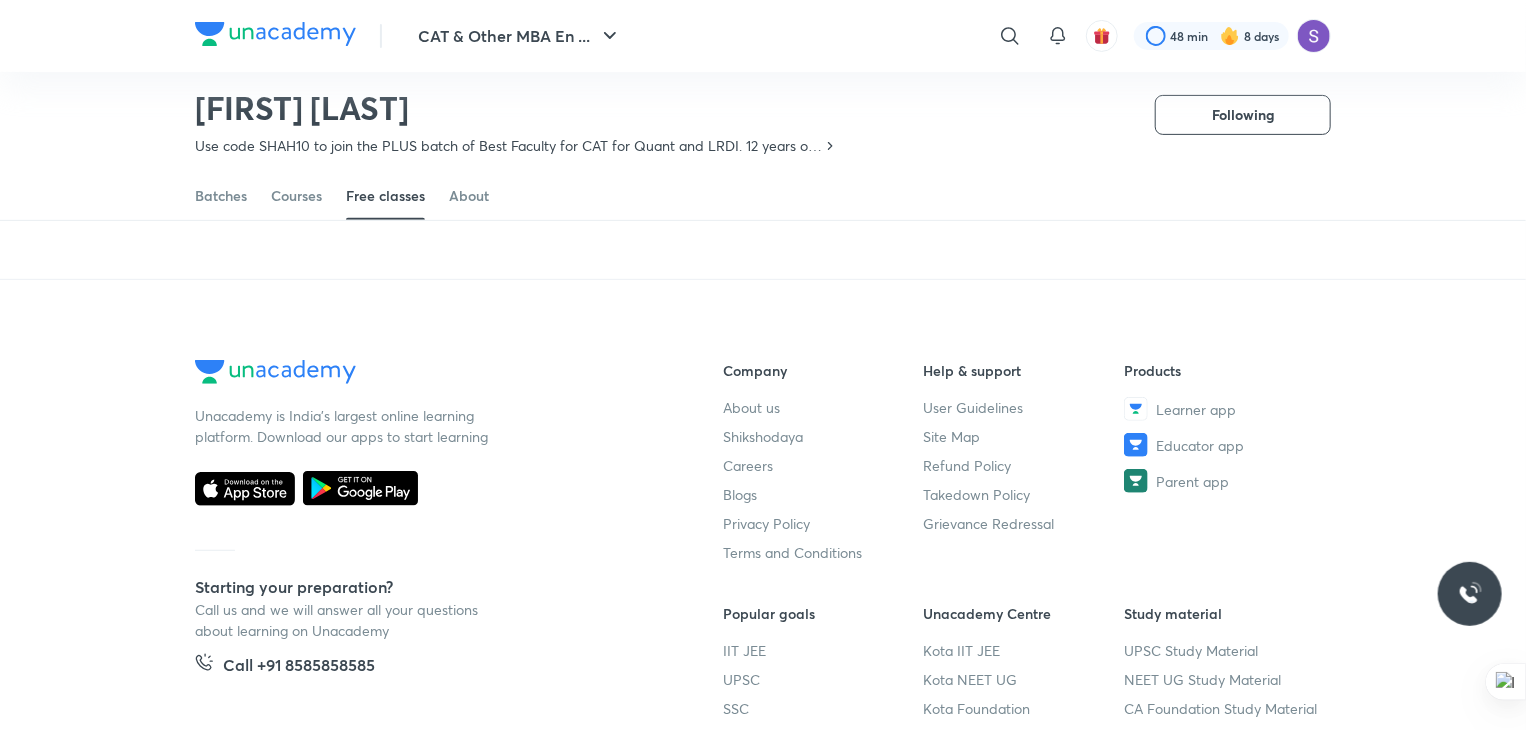 scroll, scrollTop: 4108, scrollLeft: 0, axis: vertical 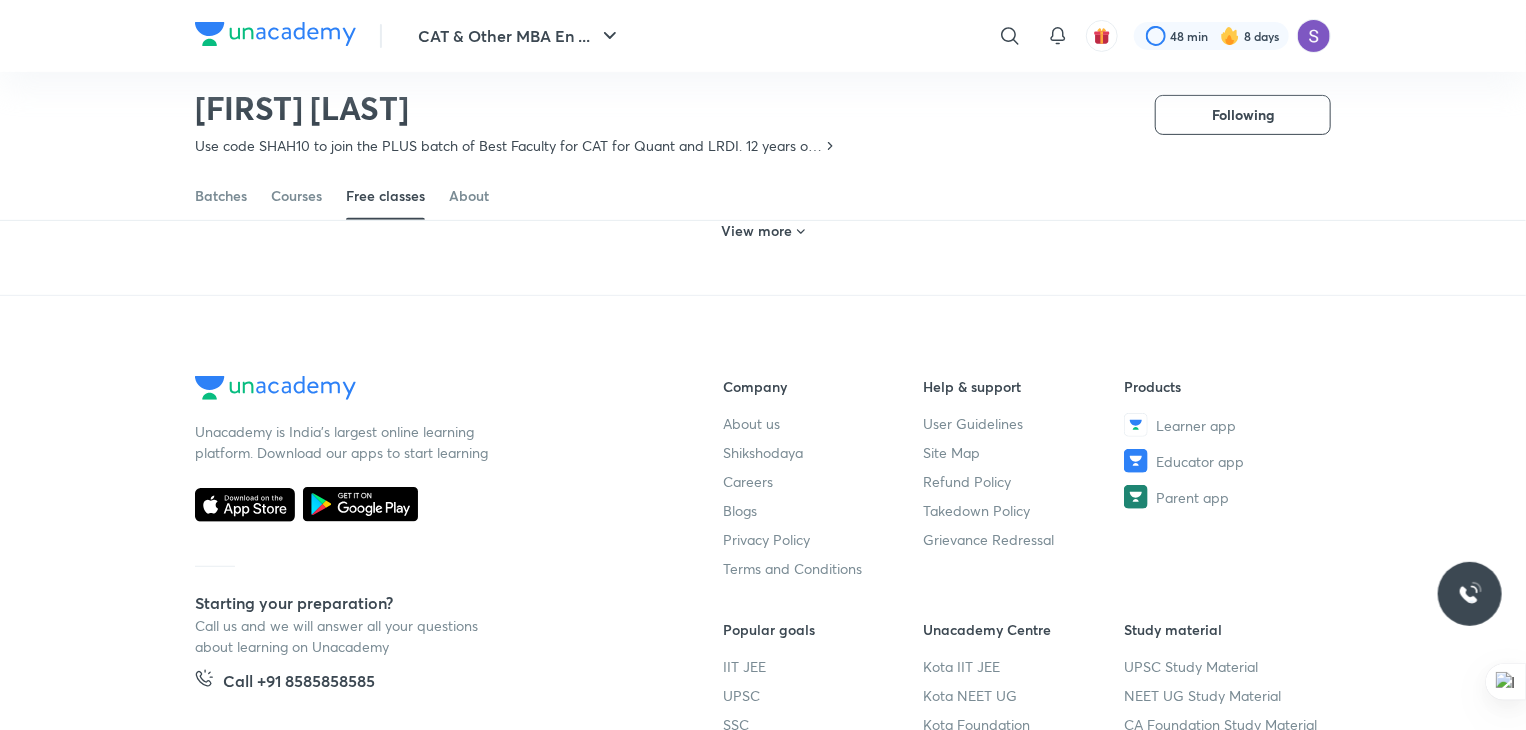 click on "View more" at bounding box center (757, 231) 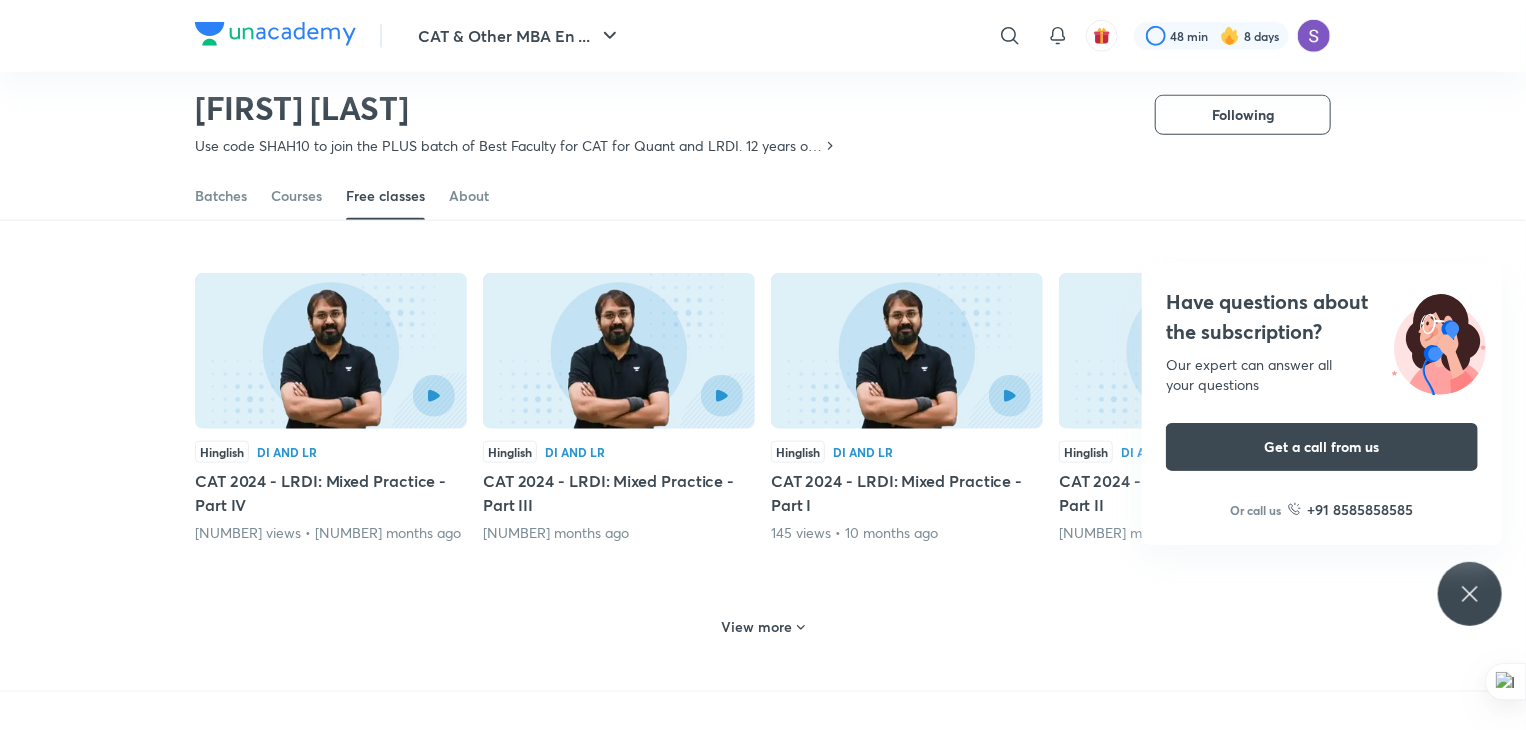 scroll, scrollTop: 4703, scrollLeft: 0, axis: vertical 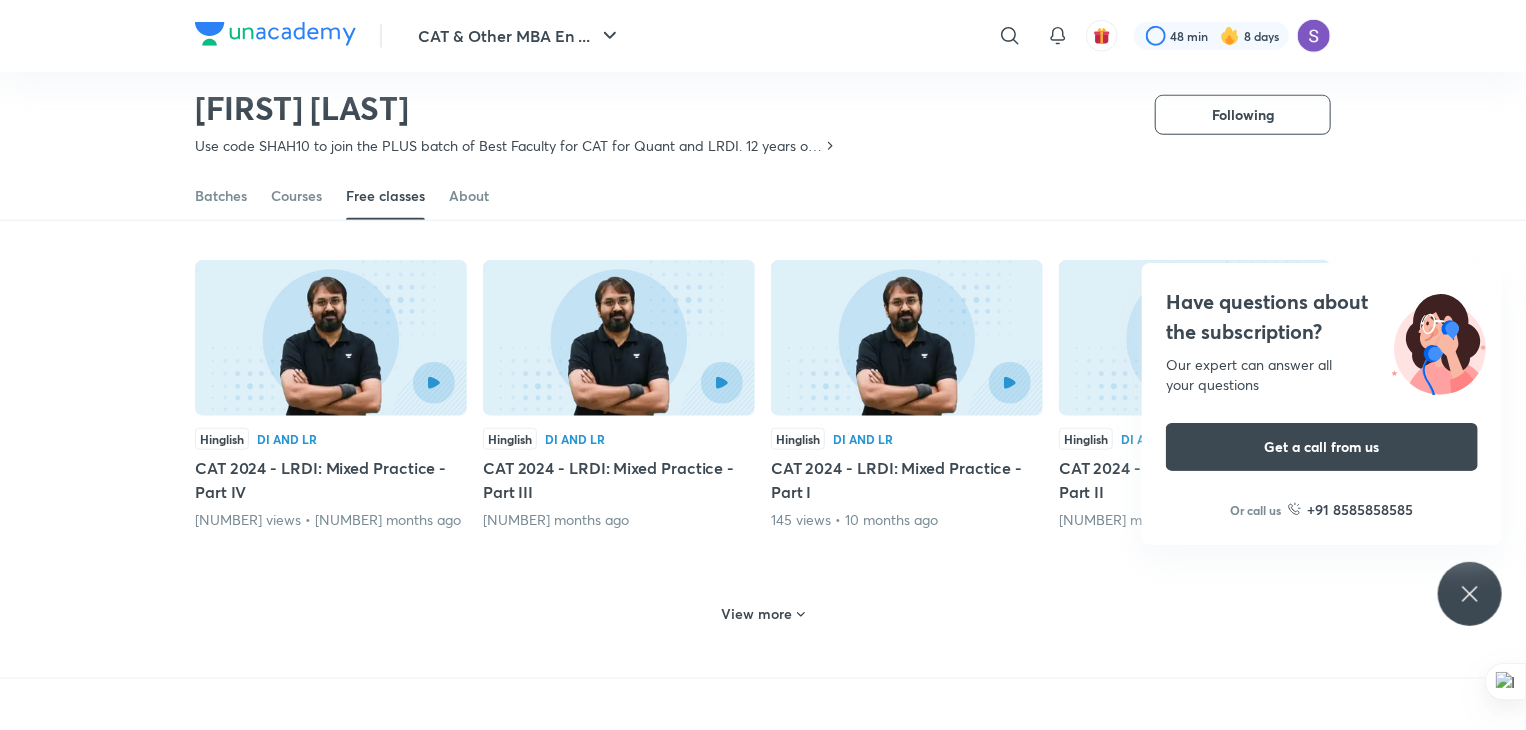 click 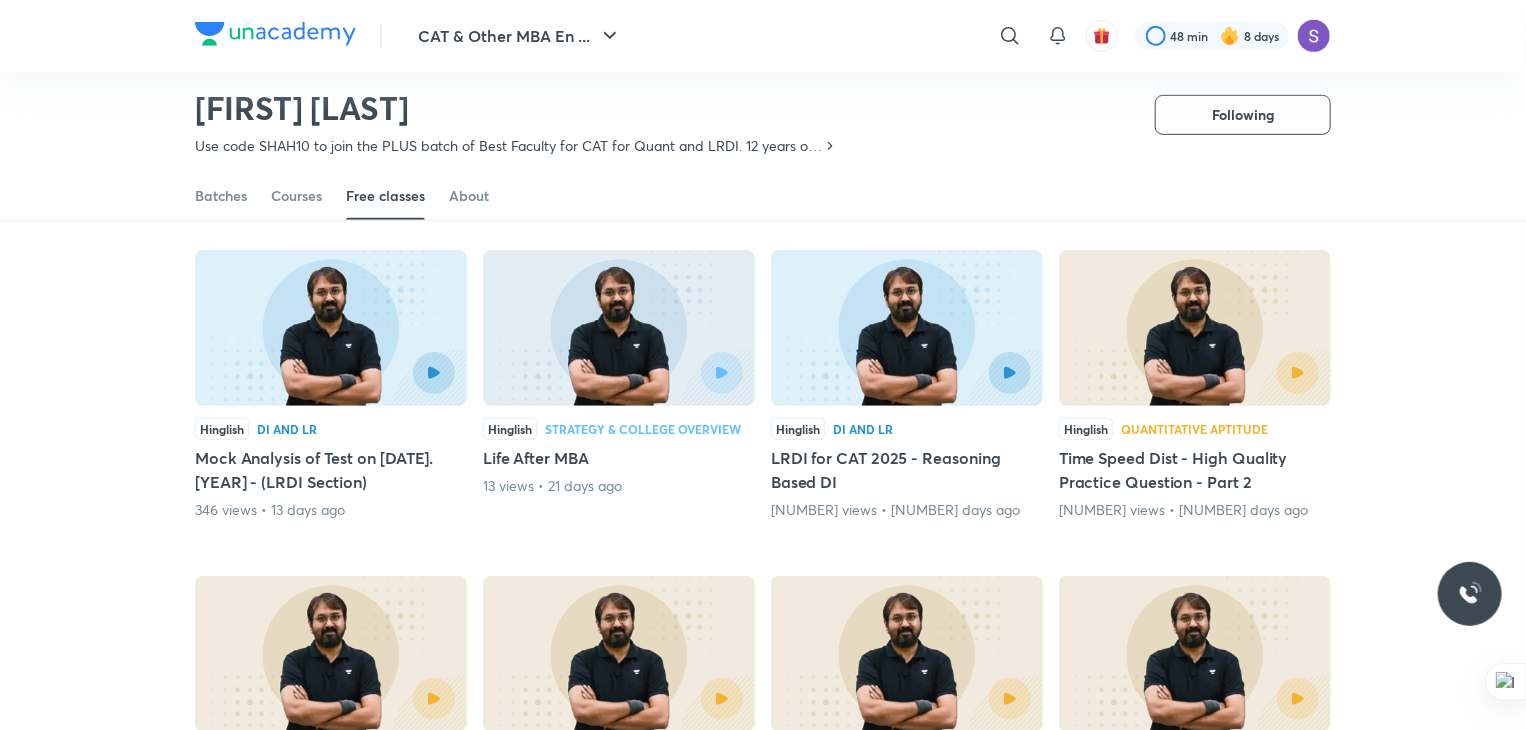scroll, scrollTop: 0, scrollLeft: 0, axis: both 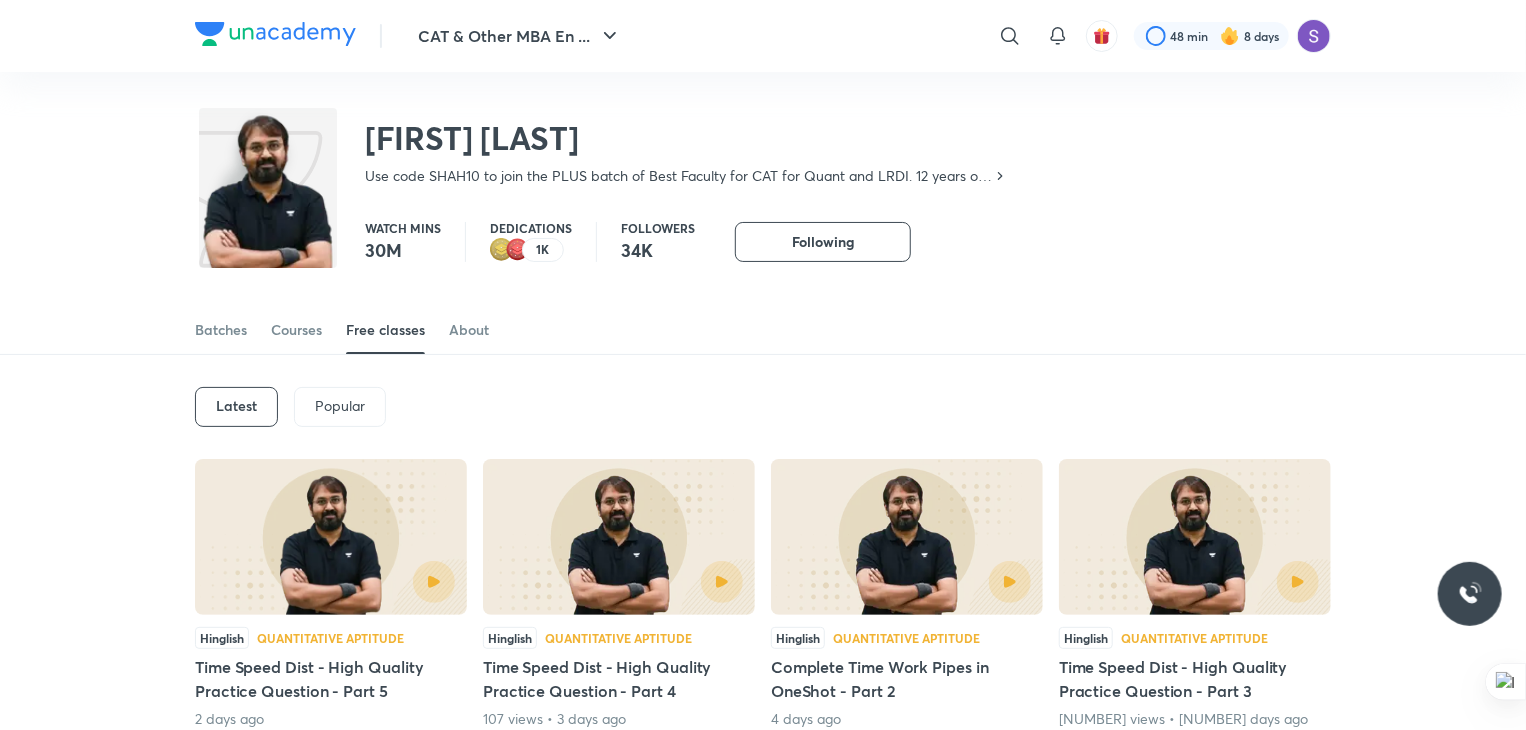 click on "Popular" at bounding box center (340, 406) 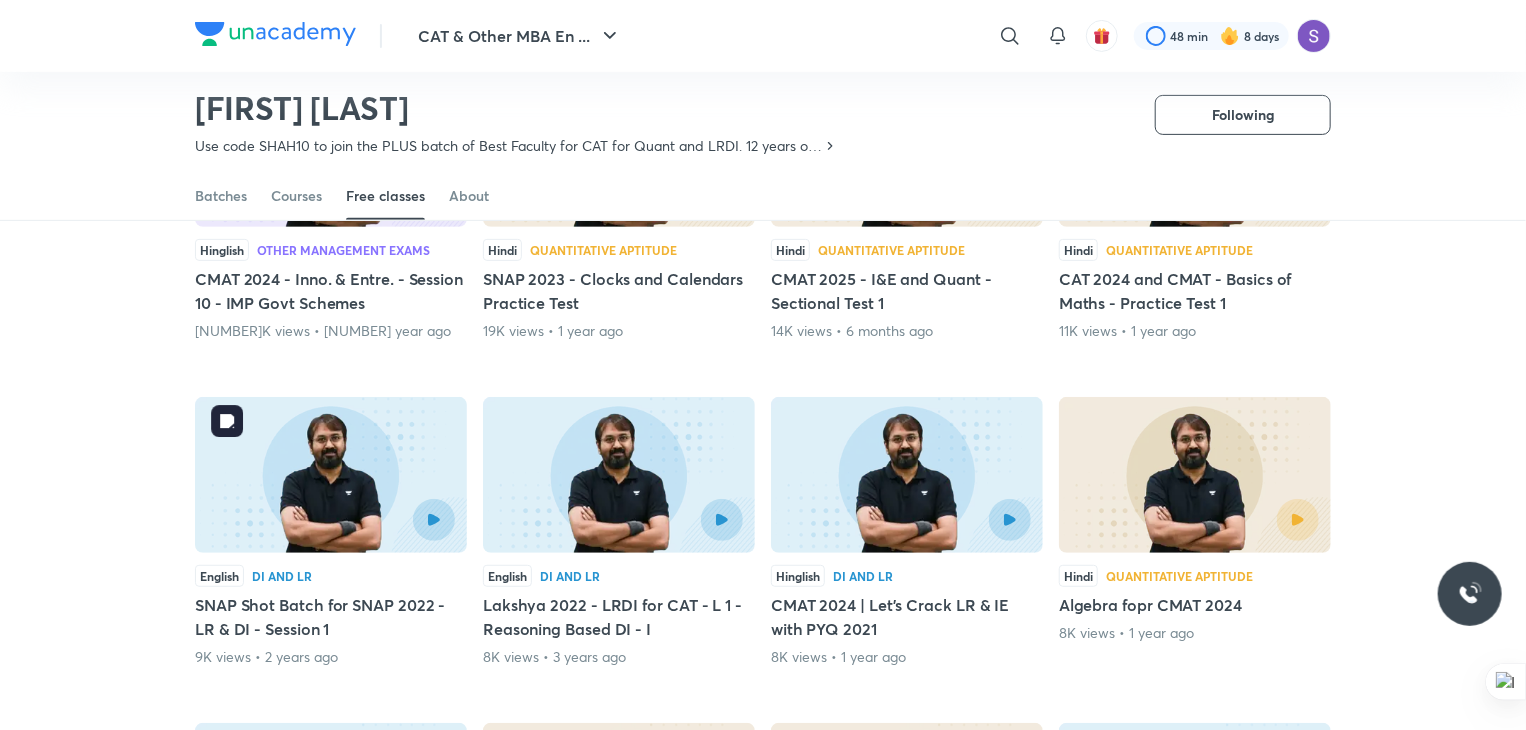 scroll, scrollTop: 335, scrollLeft: 0, axis: vertical 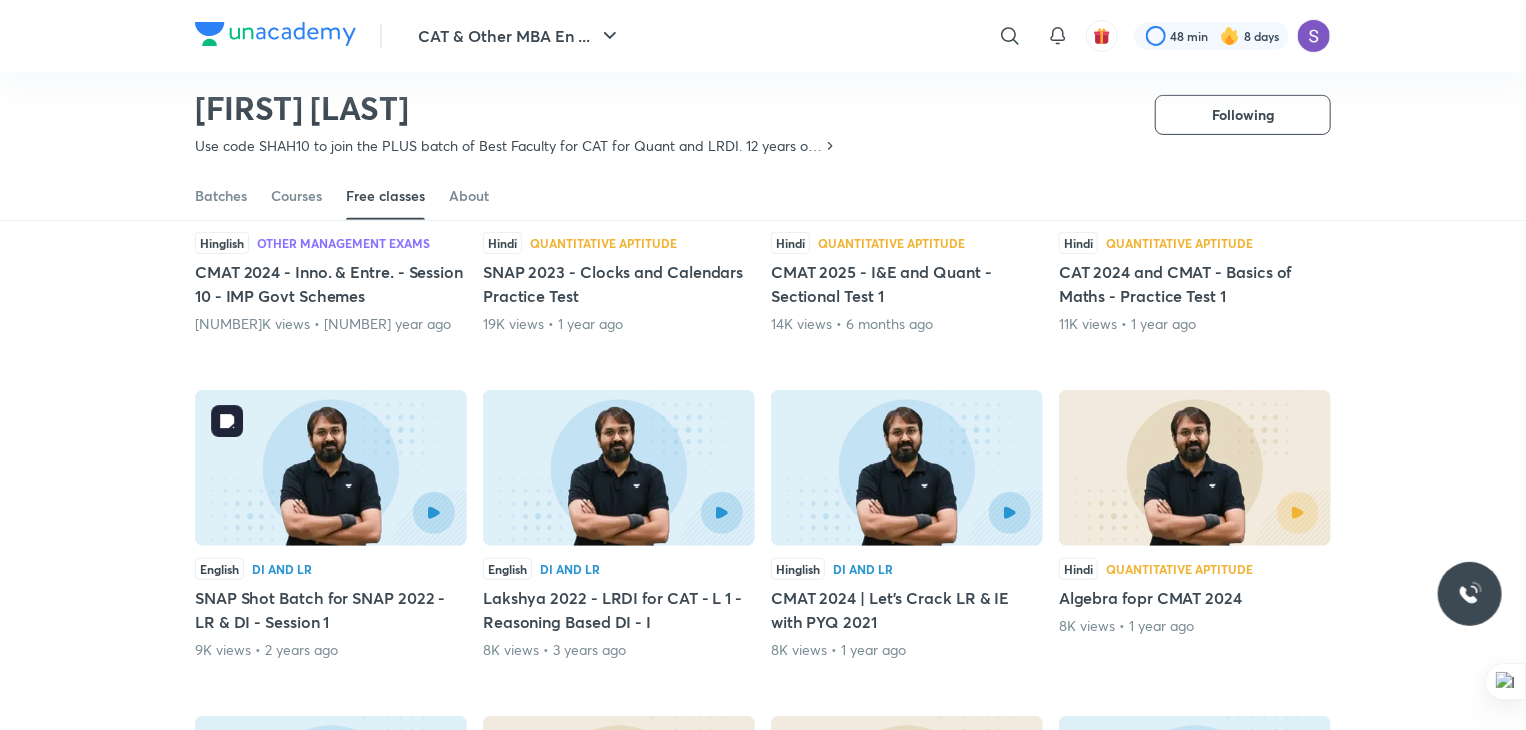 drag, startPoint x: 329, startPoint y: 401, endPoint x: 96, endPoint y: 368, distance: 235.3253 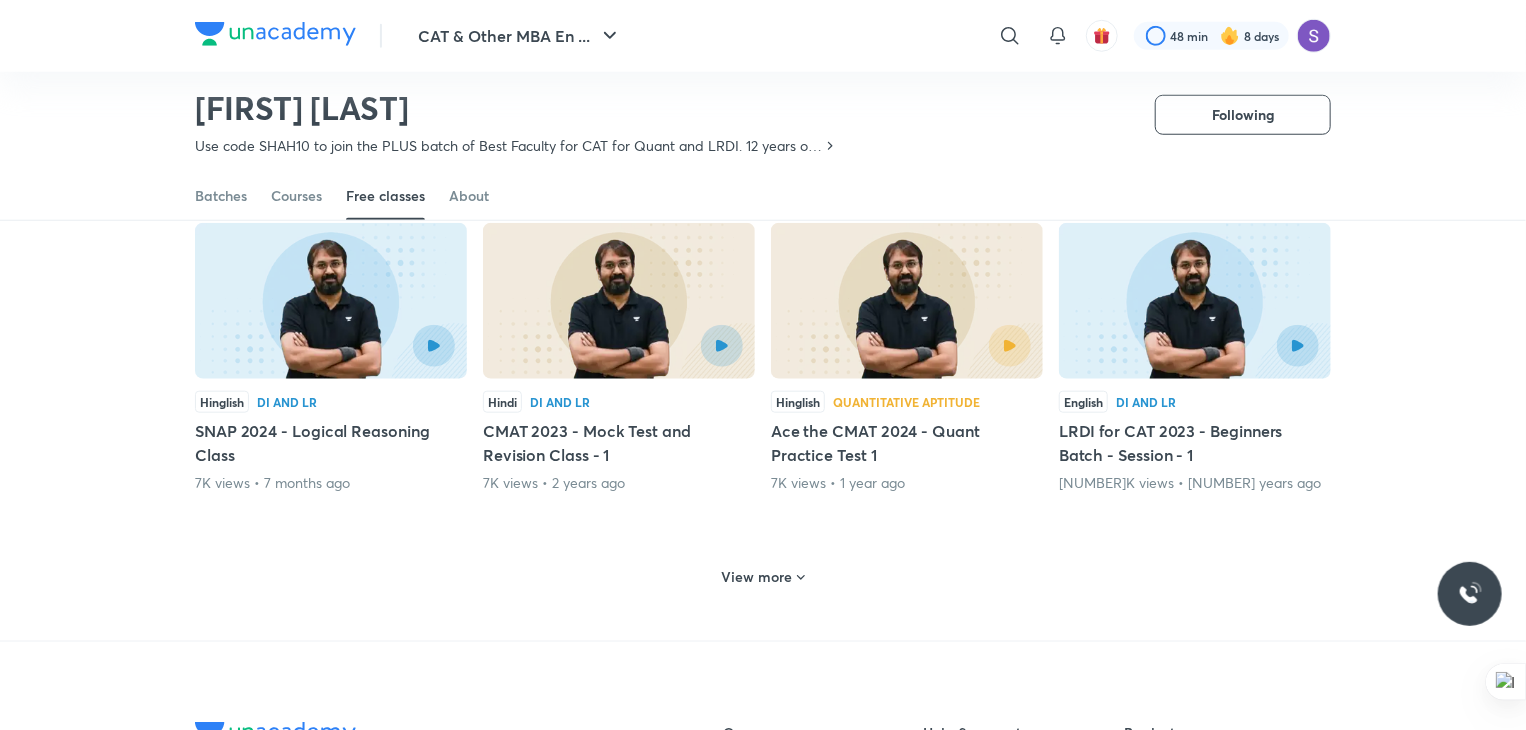 scroll, scrollTop: 832, scrollLeft: 0, axis: vertical 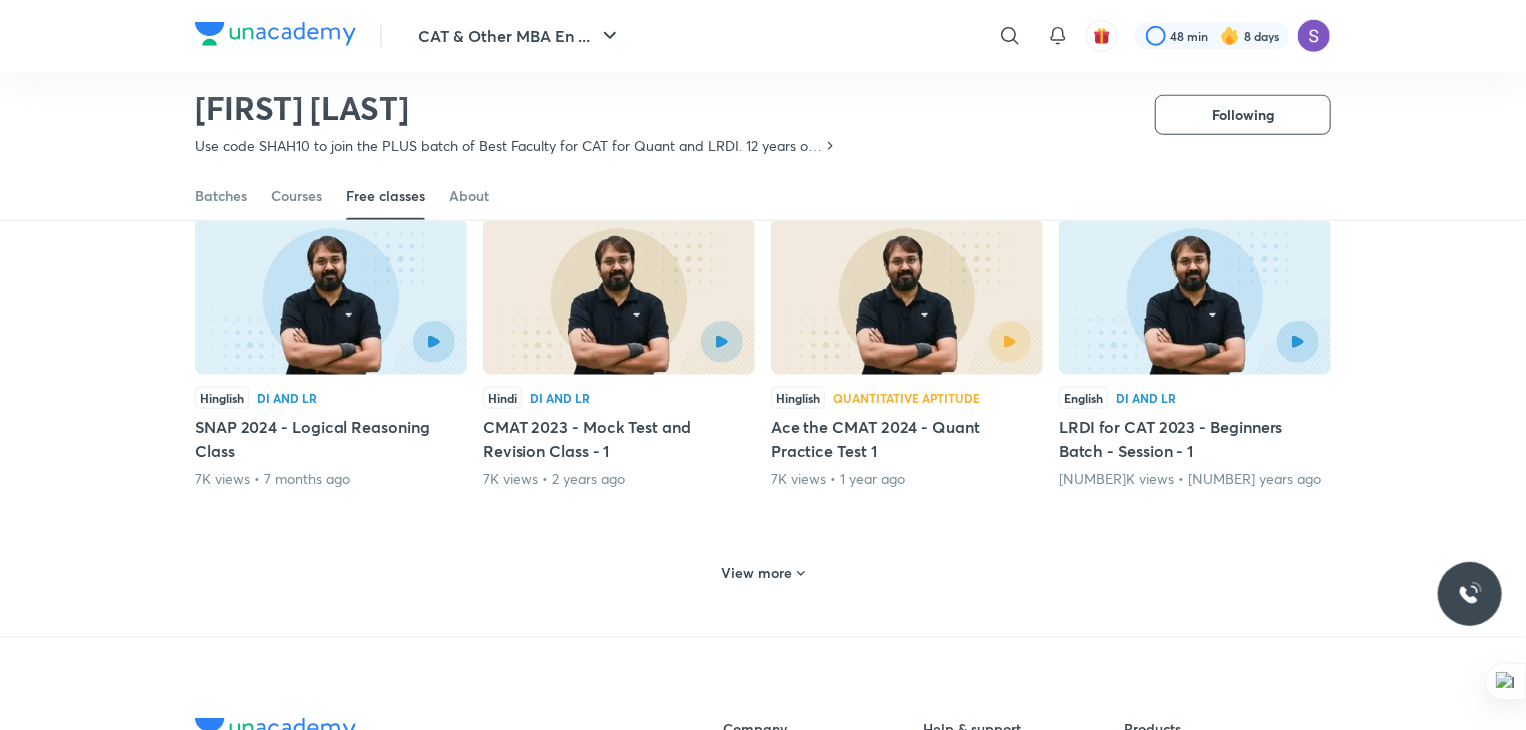 click on "View more" at bounding box center [757, 573] 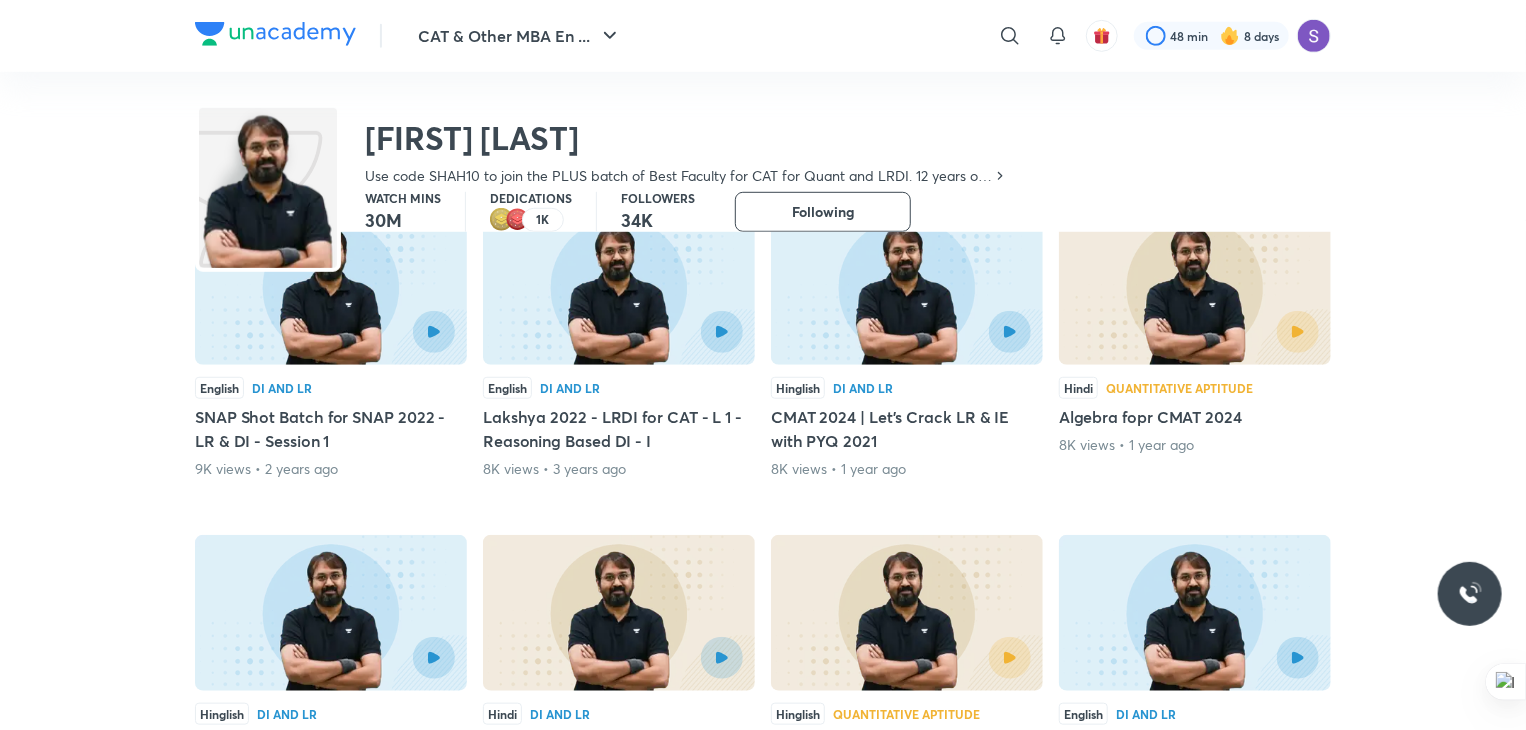 scroll, scrollTop: 0, scrollLeft: 0, axis: both 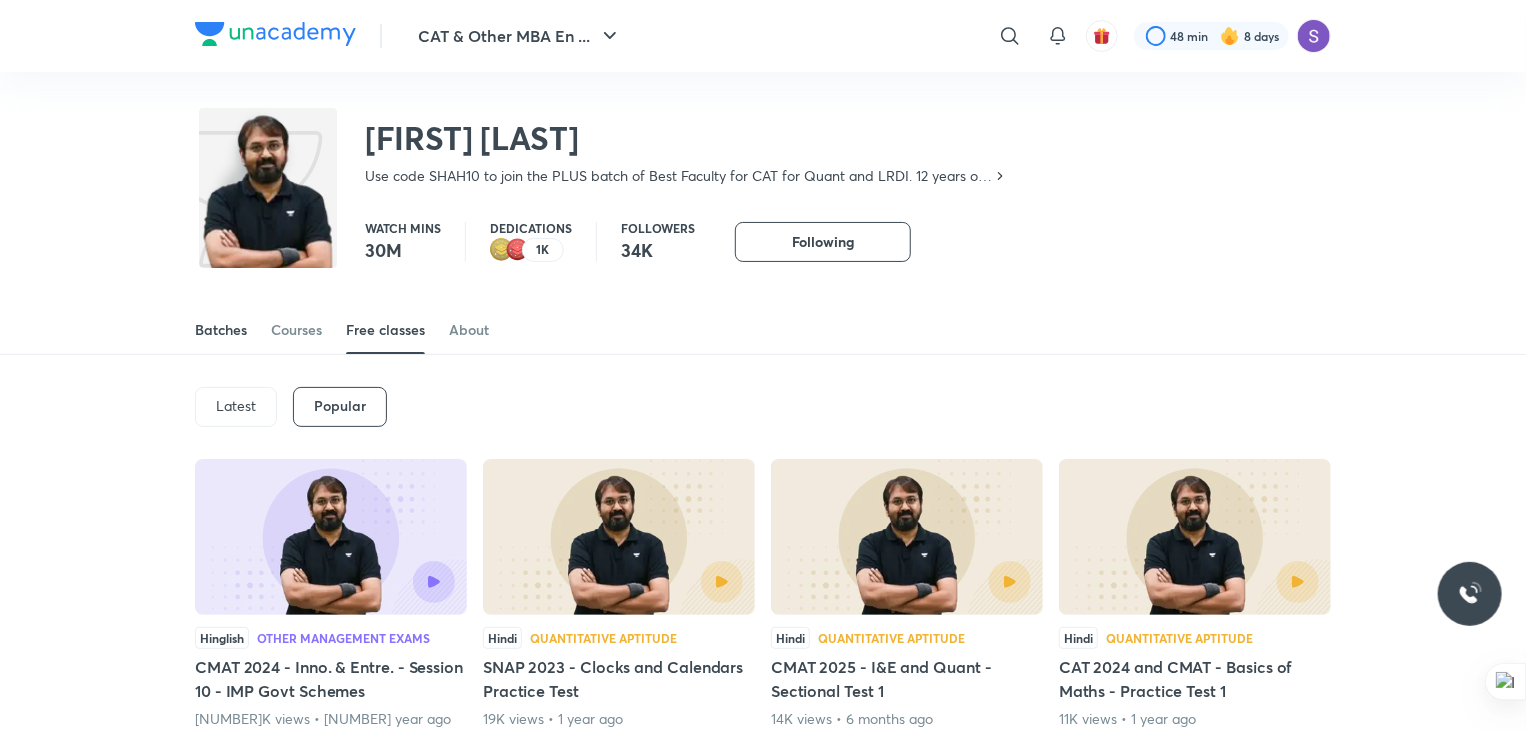 click on "Batches" at bounding box center (221, 330) 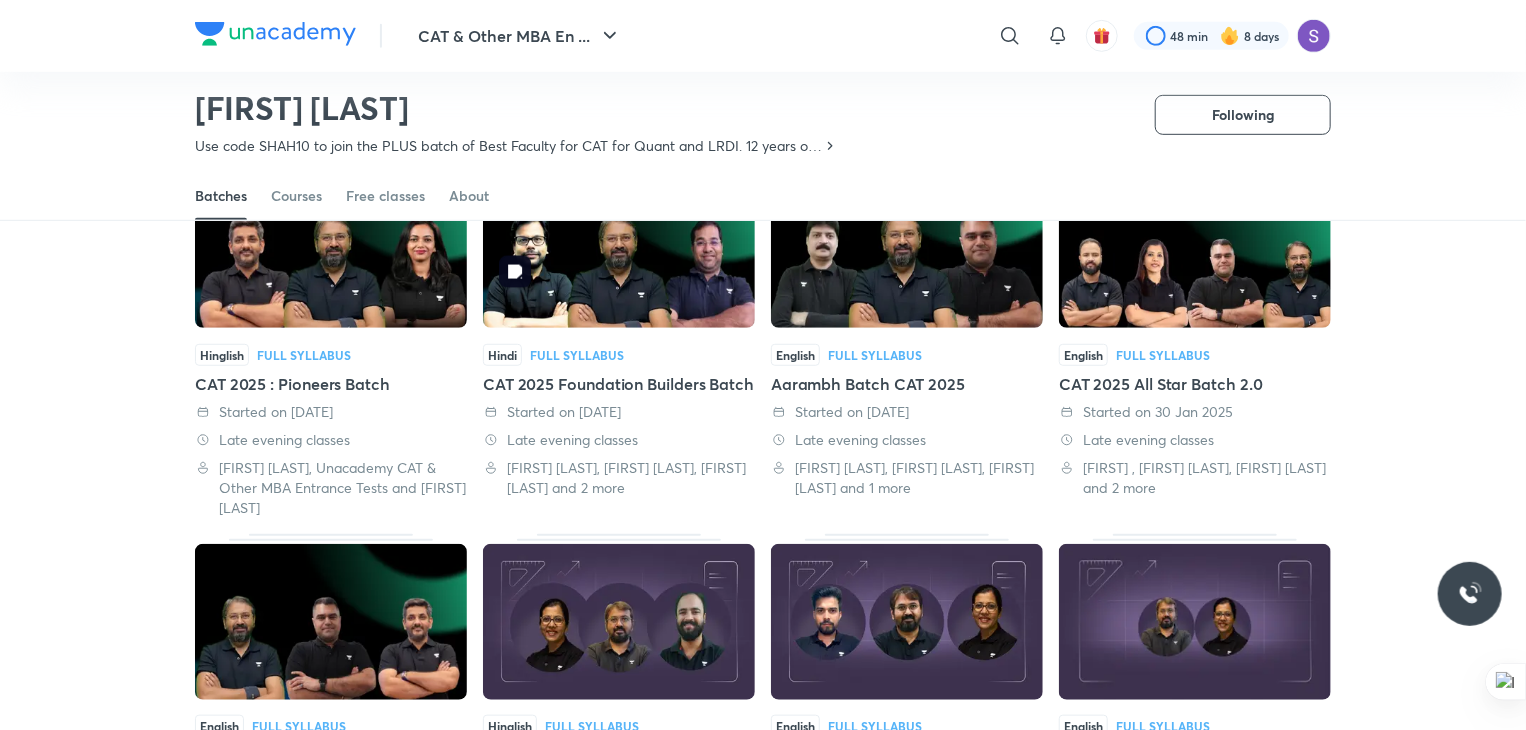 scroll, scrollTop: 0, scrollLeft: 0, axis: both 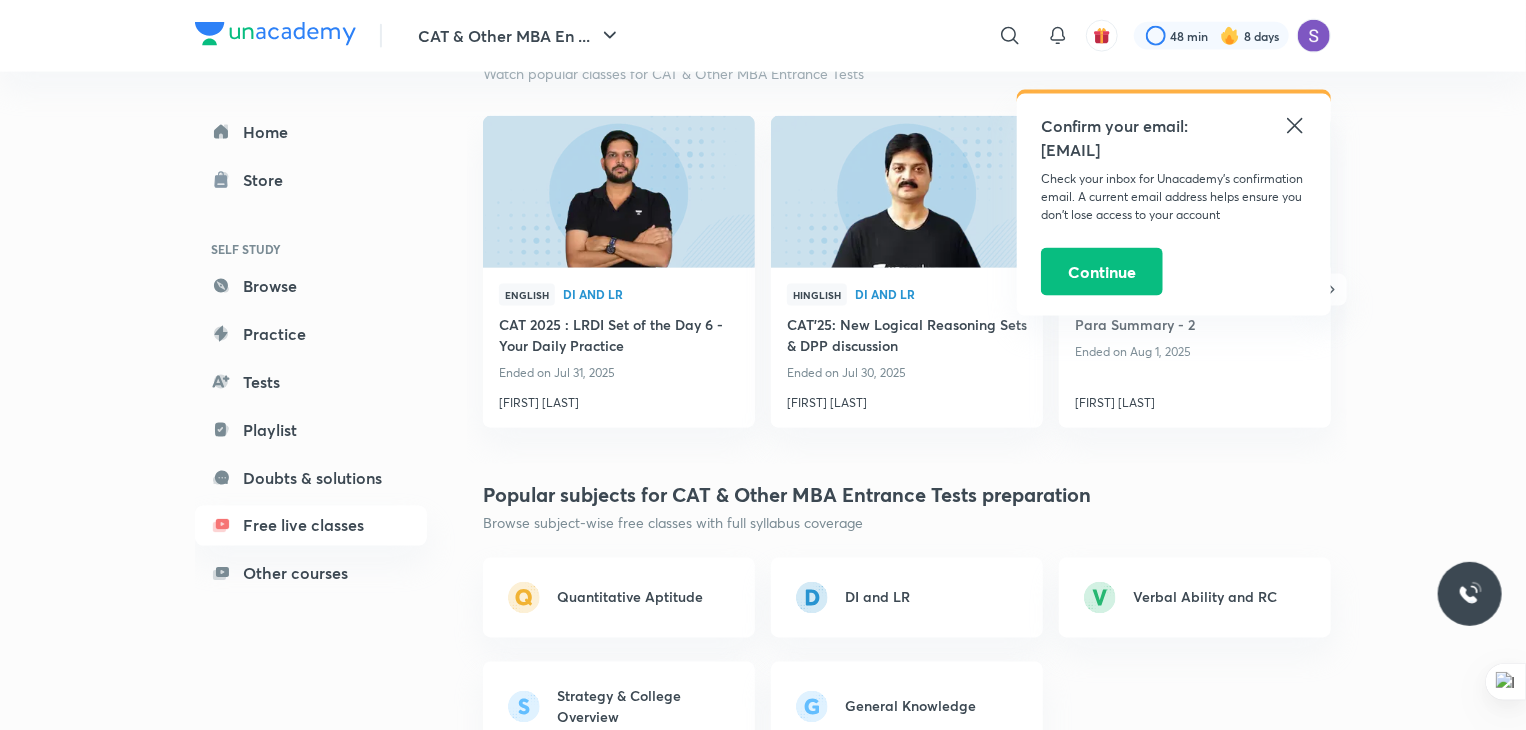 click 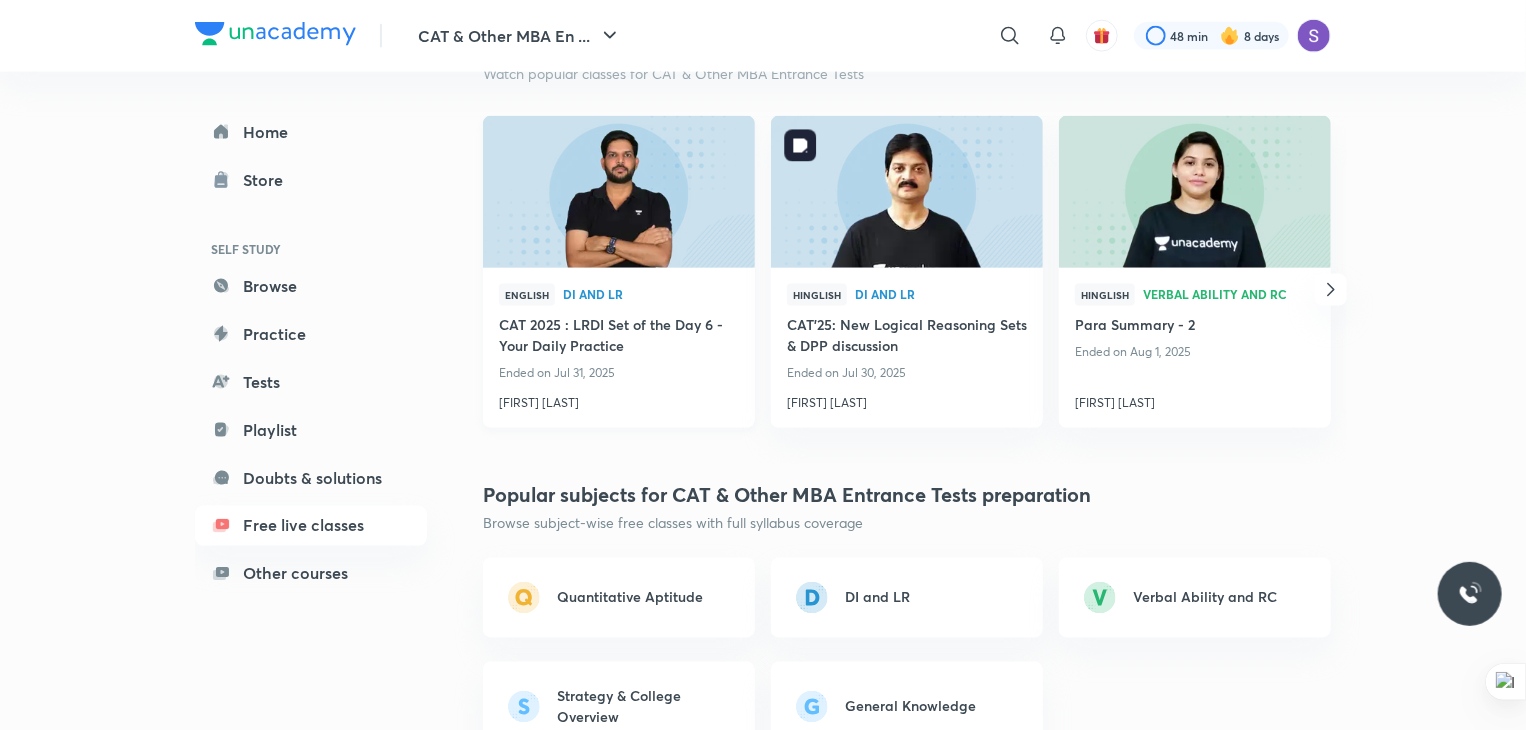 drag, startPoint x: 1299, startPoint y: 125, endPoint x: 613, endPoint y: 347, distance: 721.02704 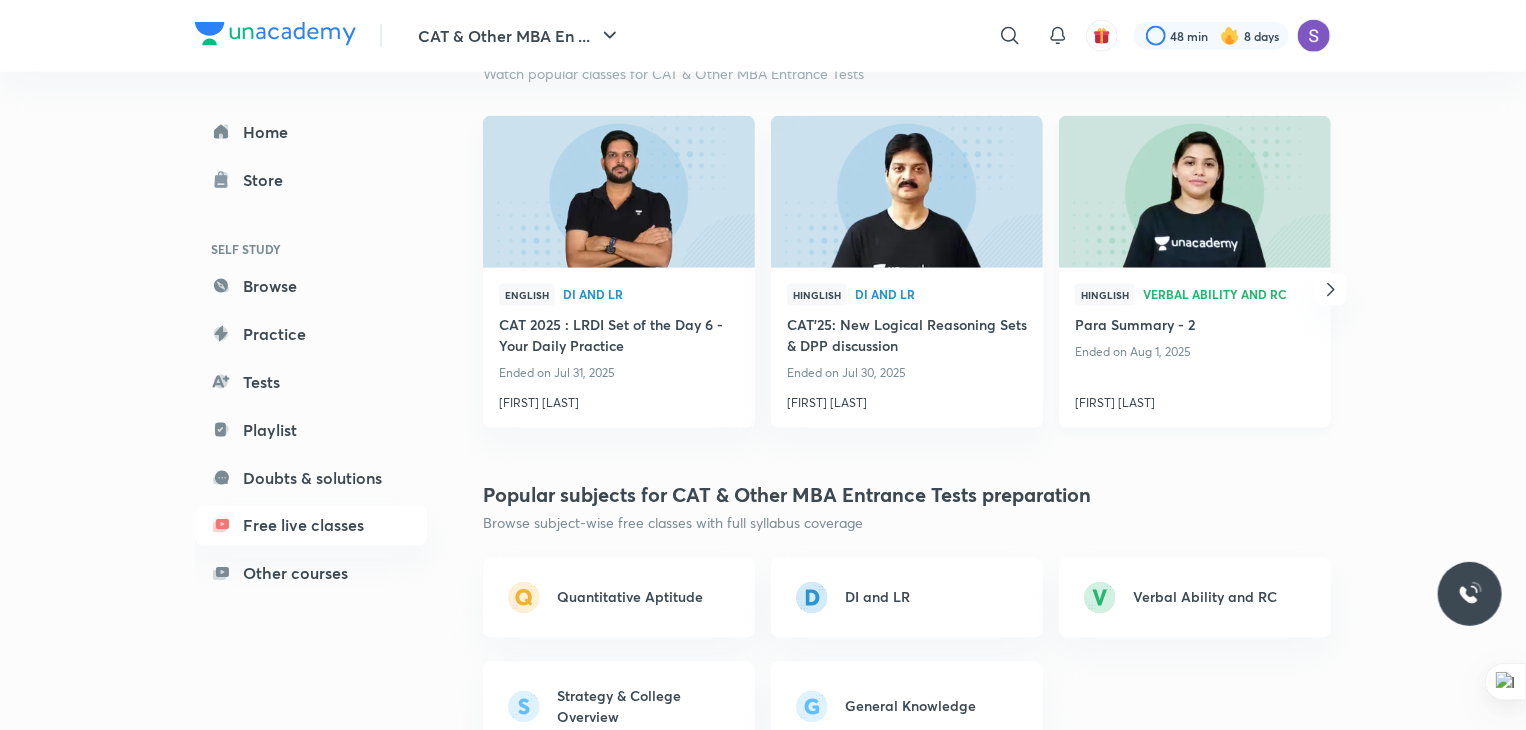 click on "[FIRST] [LAST]" at bounding box center (1195, 399) 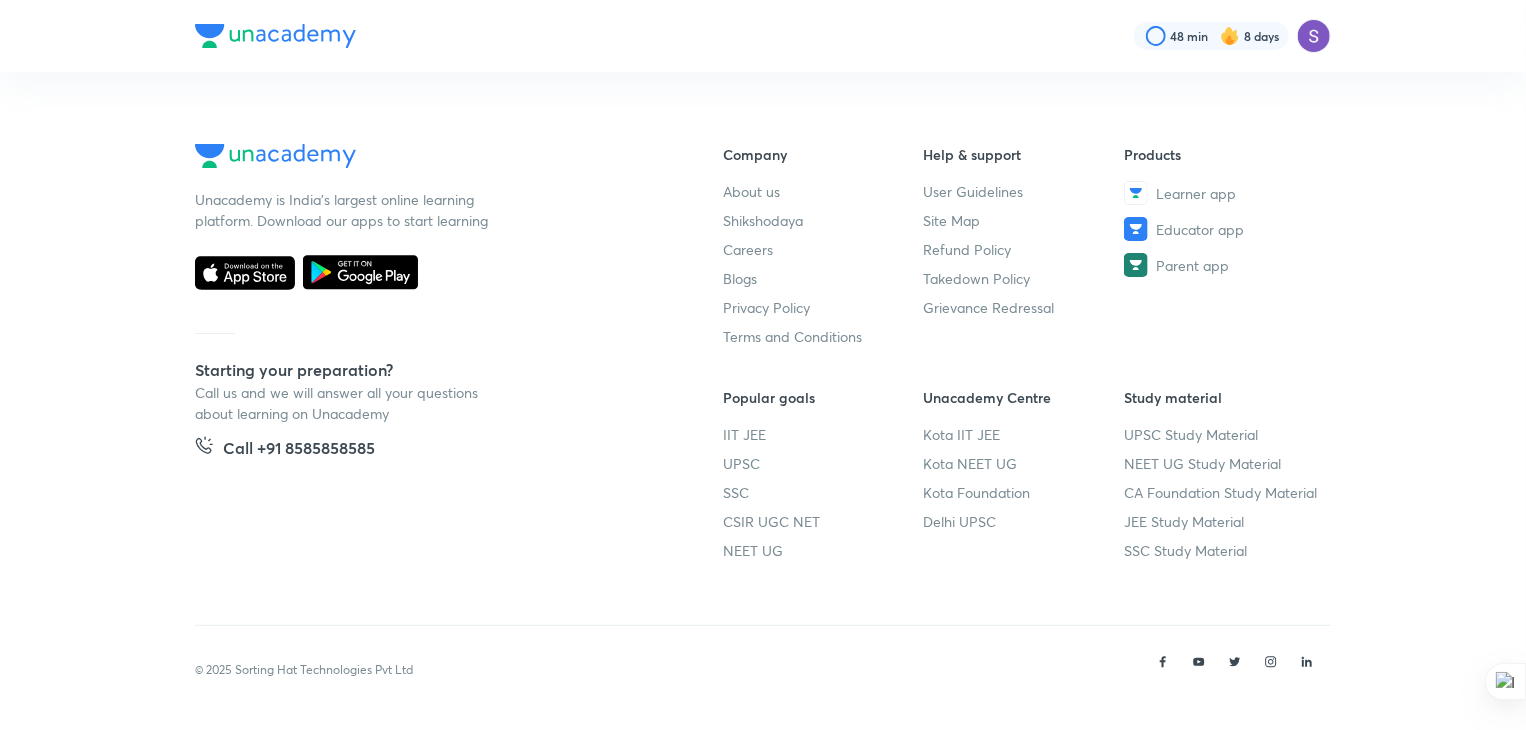 scroll, scrollTop: 0, scrollLeft: 0, axis: both 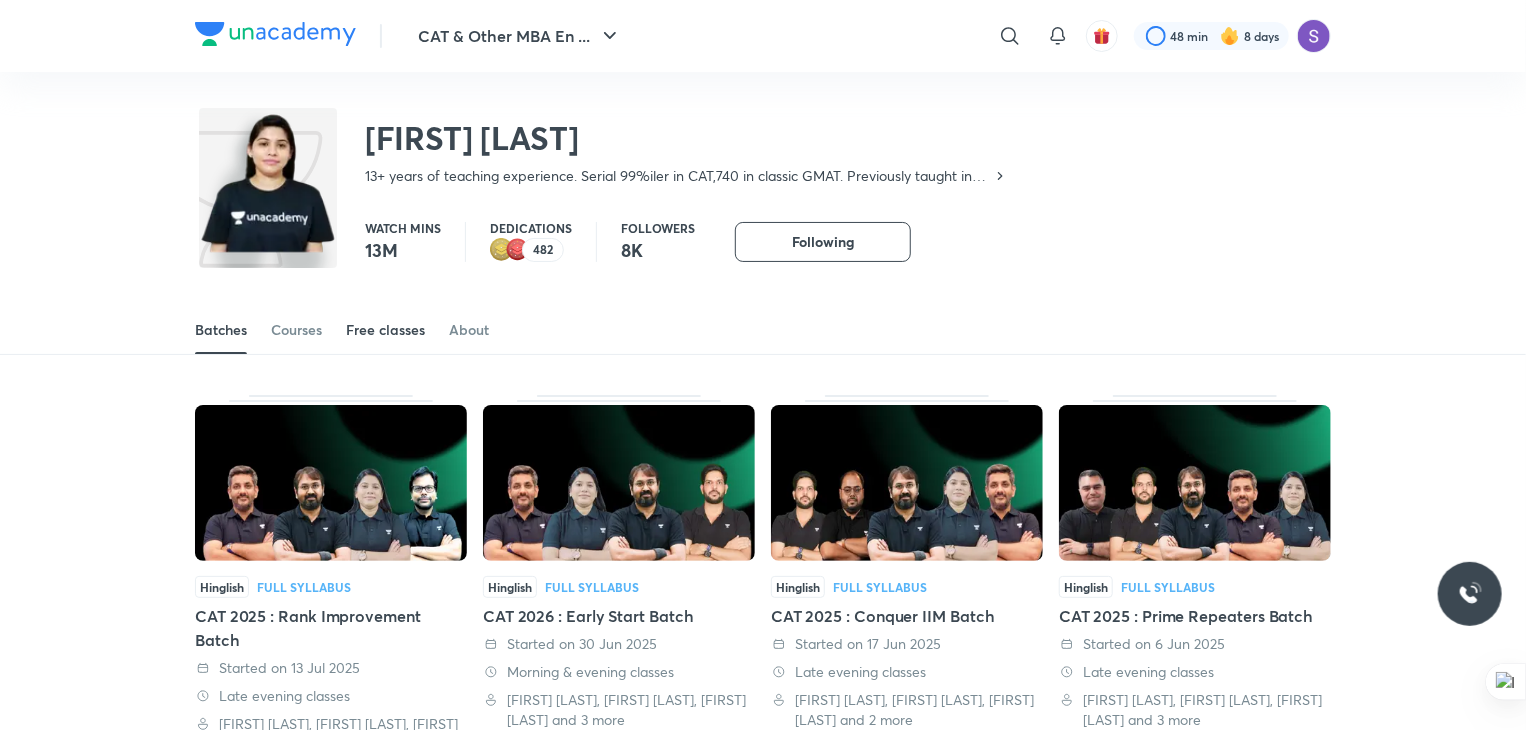 click on "Free classes" at bounding box center [385, 330] 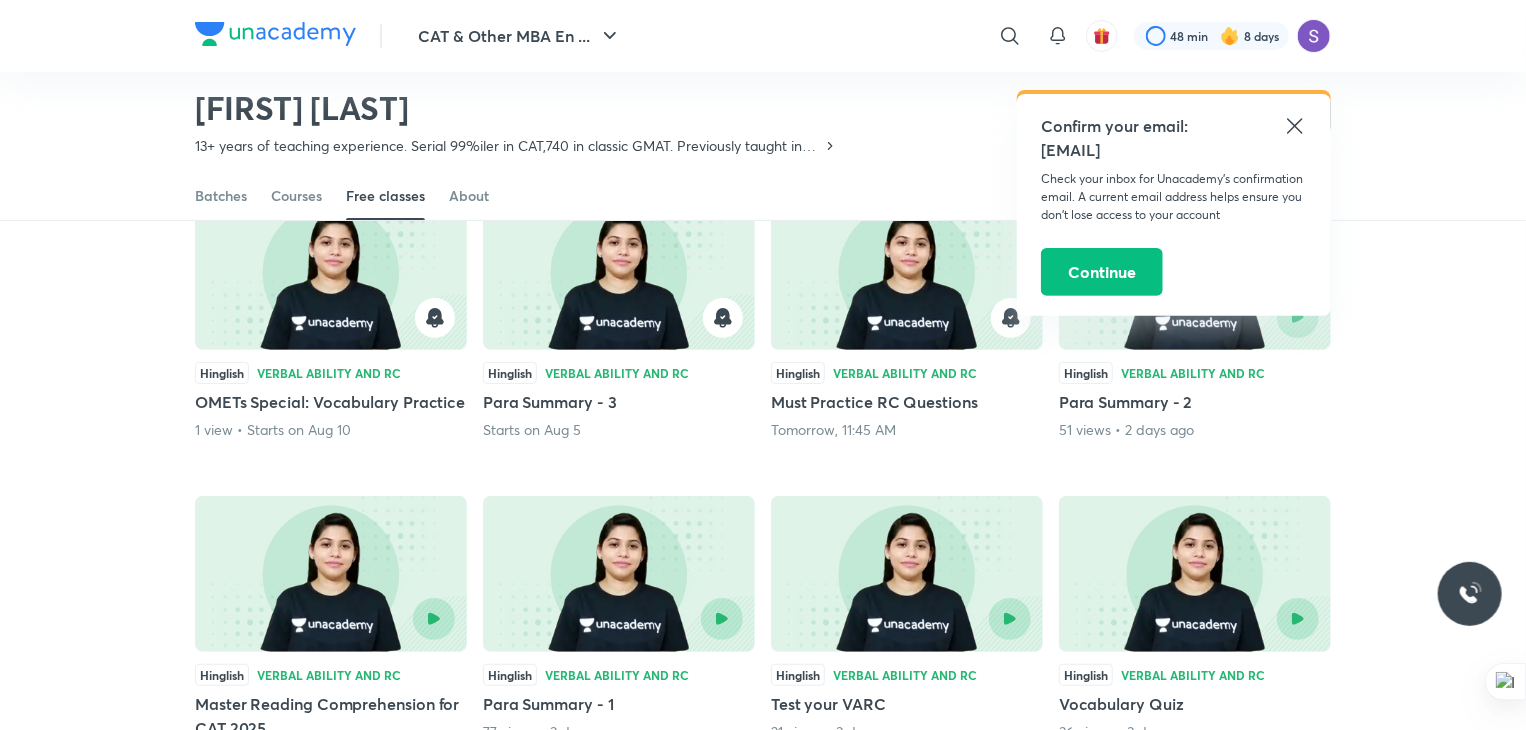 scroll, scrollTop: 198, scrollLeft: 0, axis: vertical 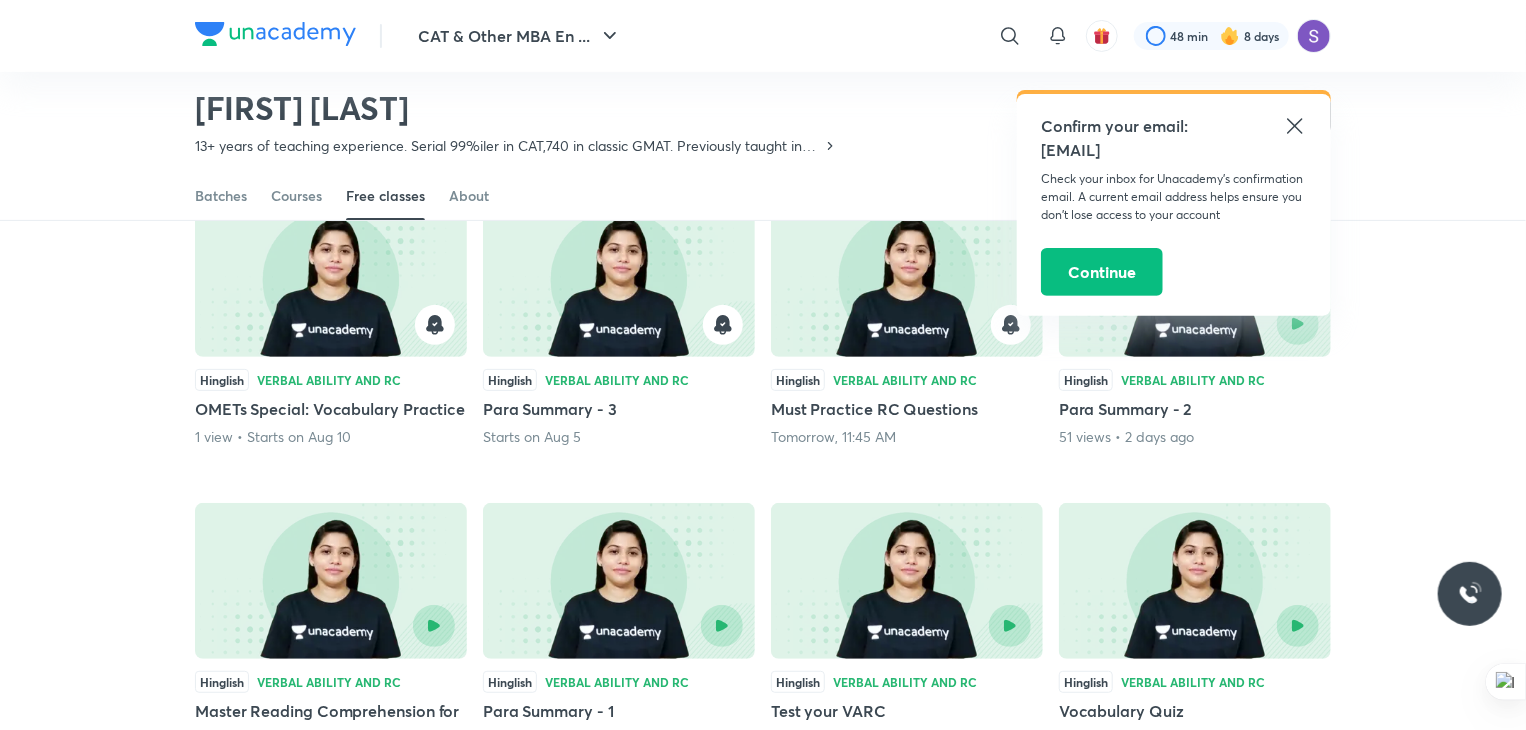 click 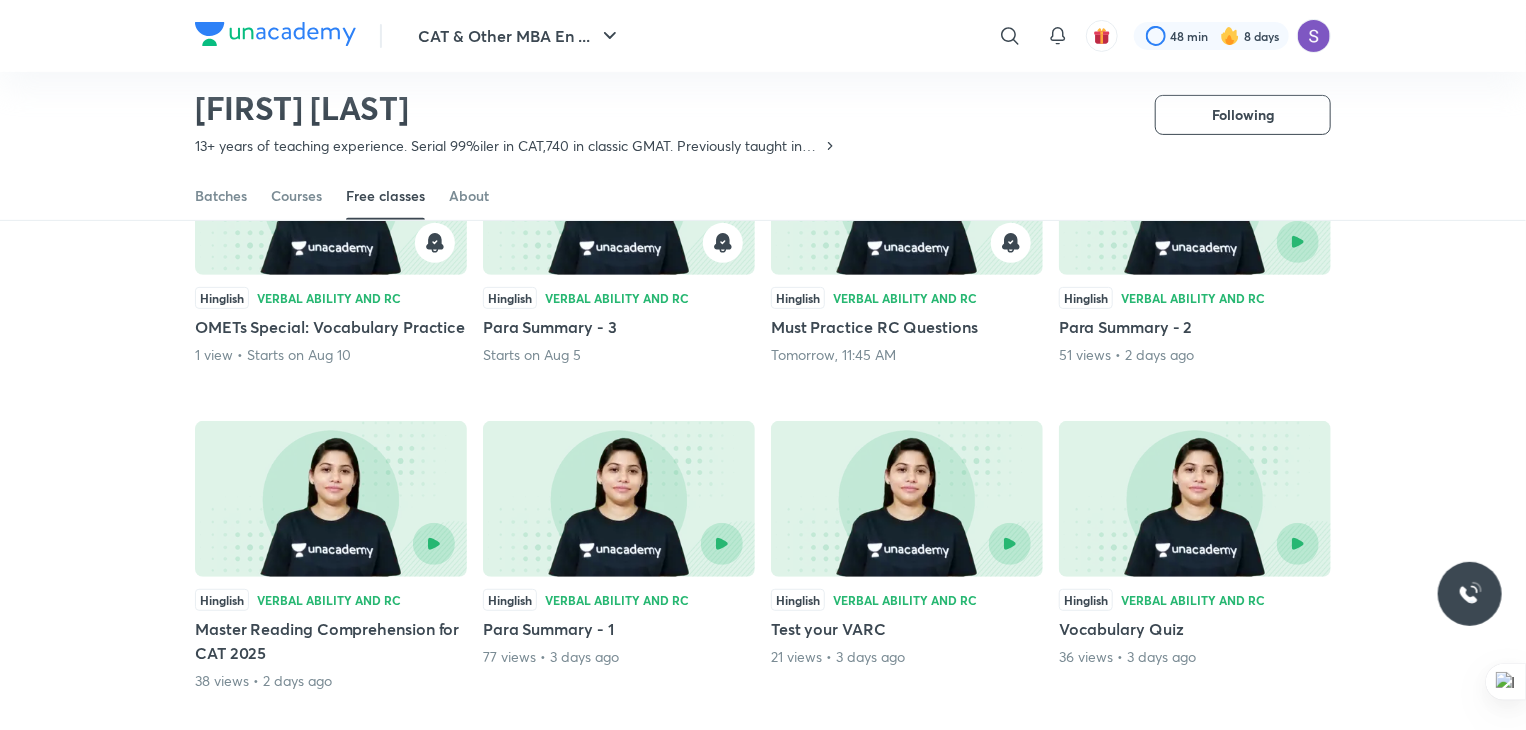 scroll, scrollTop: 224, scrollLeft: 0, axis: vertical 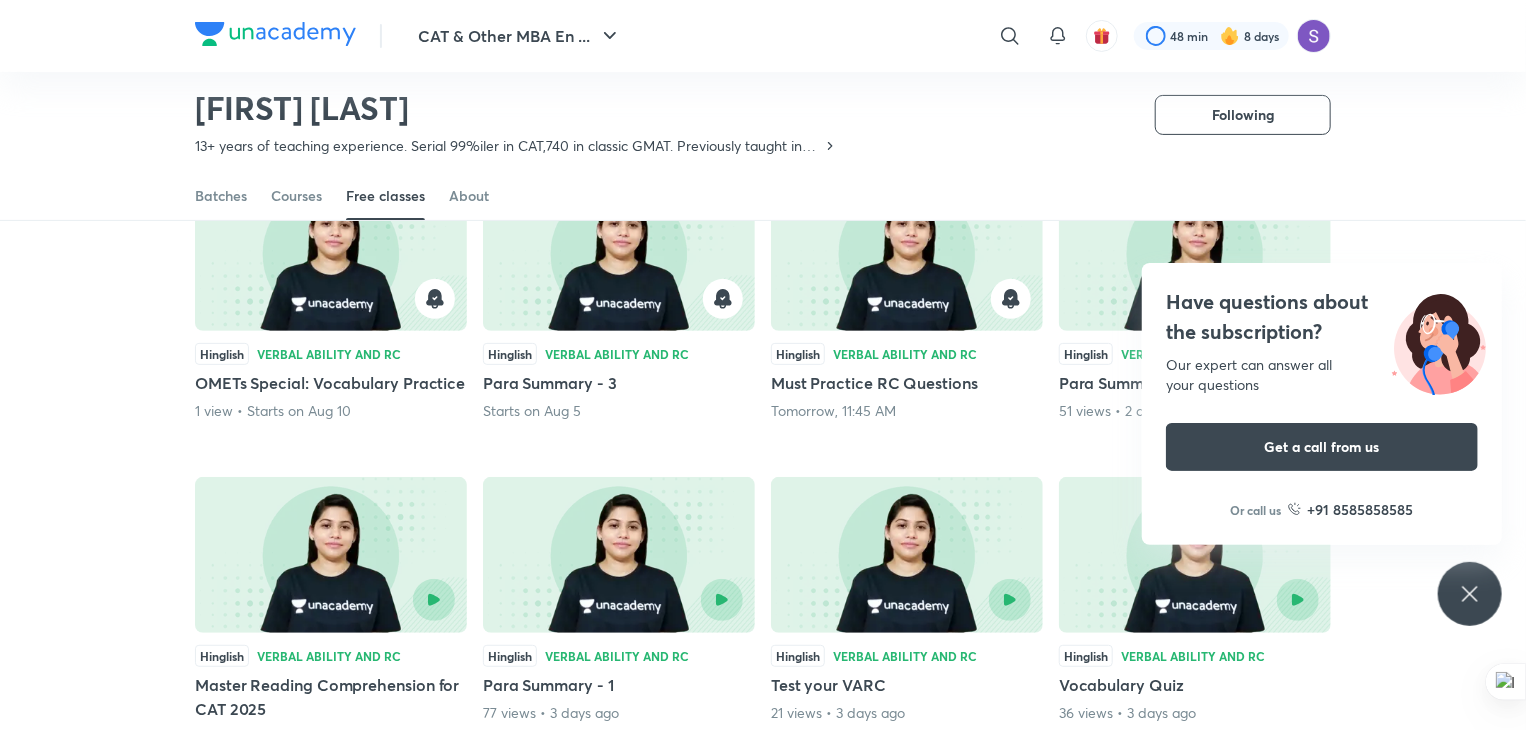 click on "13+ years of teaching experience. Serial 99%iler in CAT,740 in classic GMAT. Previously taught in leading test prep organizations." at bounding box center [508, 146] 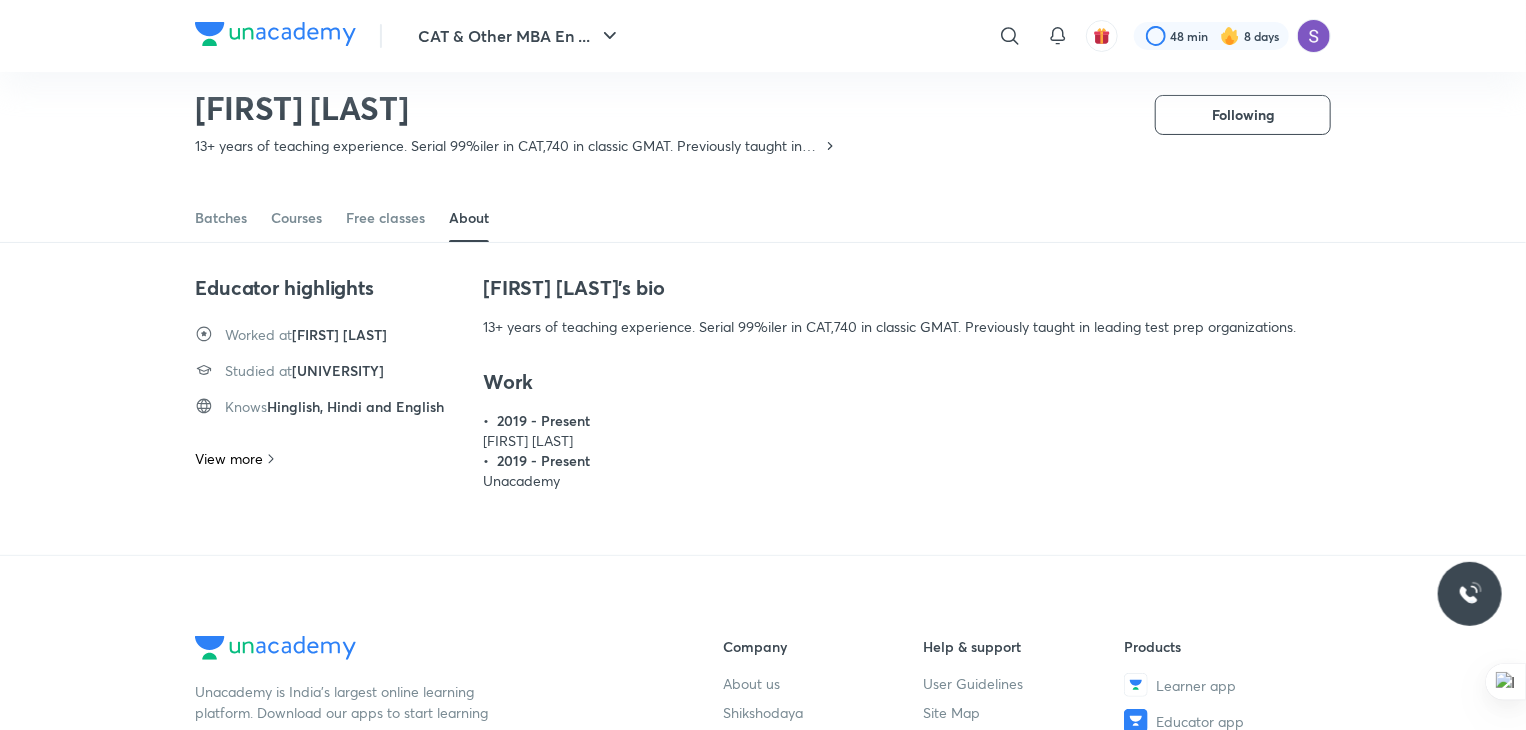 scroll, scrollTop: 51, scrollLeft: 0, axis: vertical 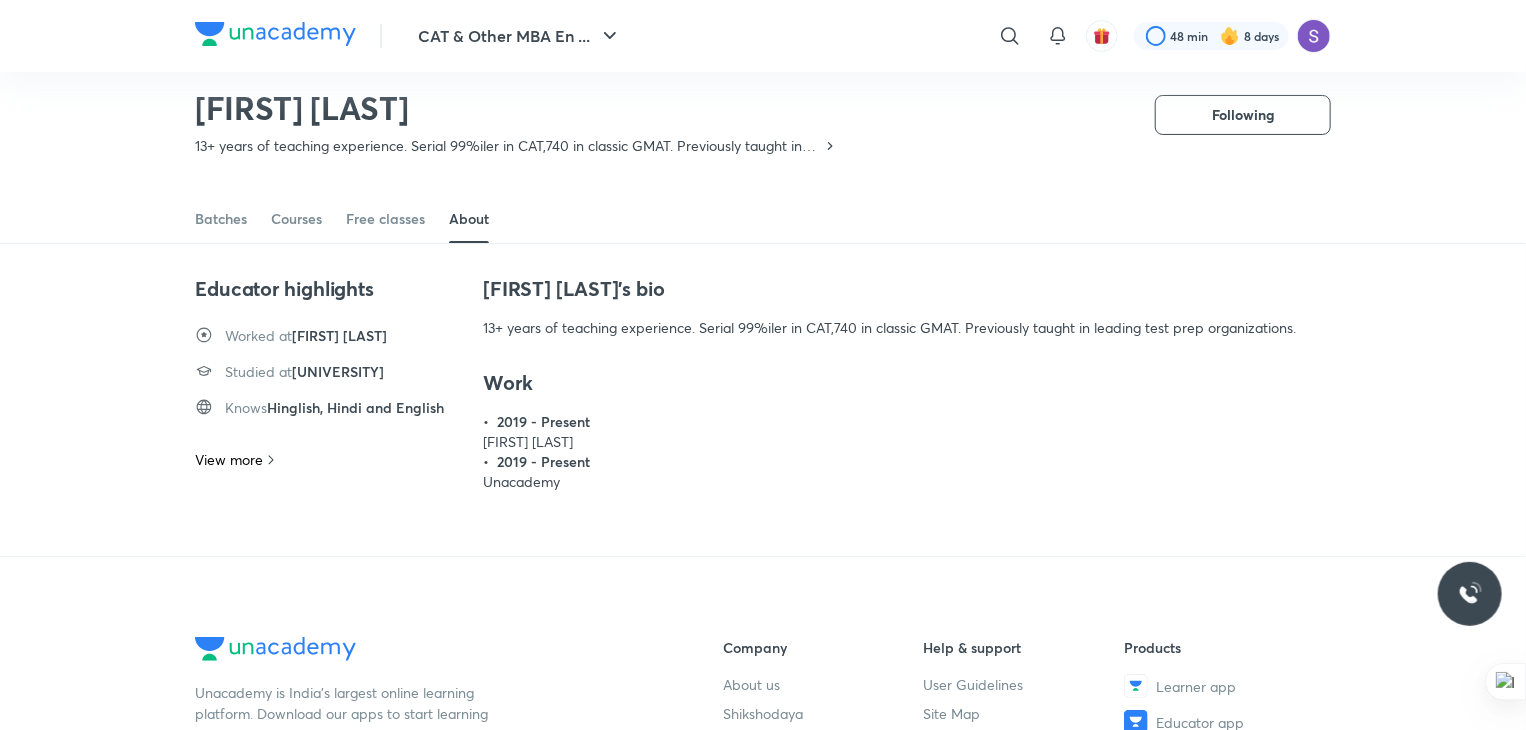 click on "Worked at  Deepika Awasthi" at bounding box center [306, 336] 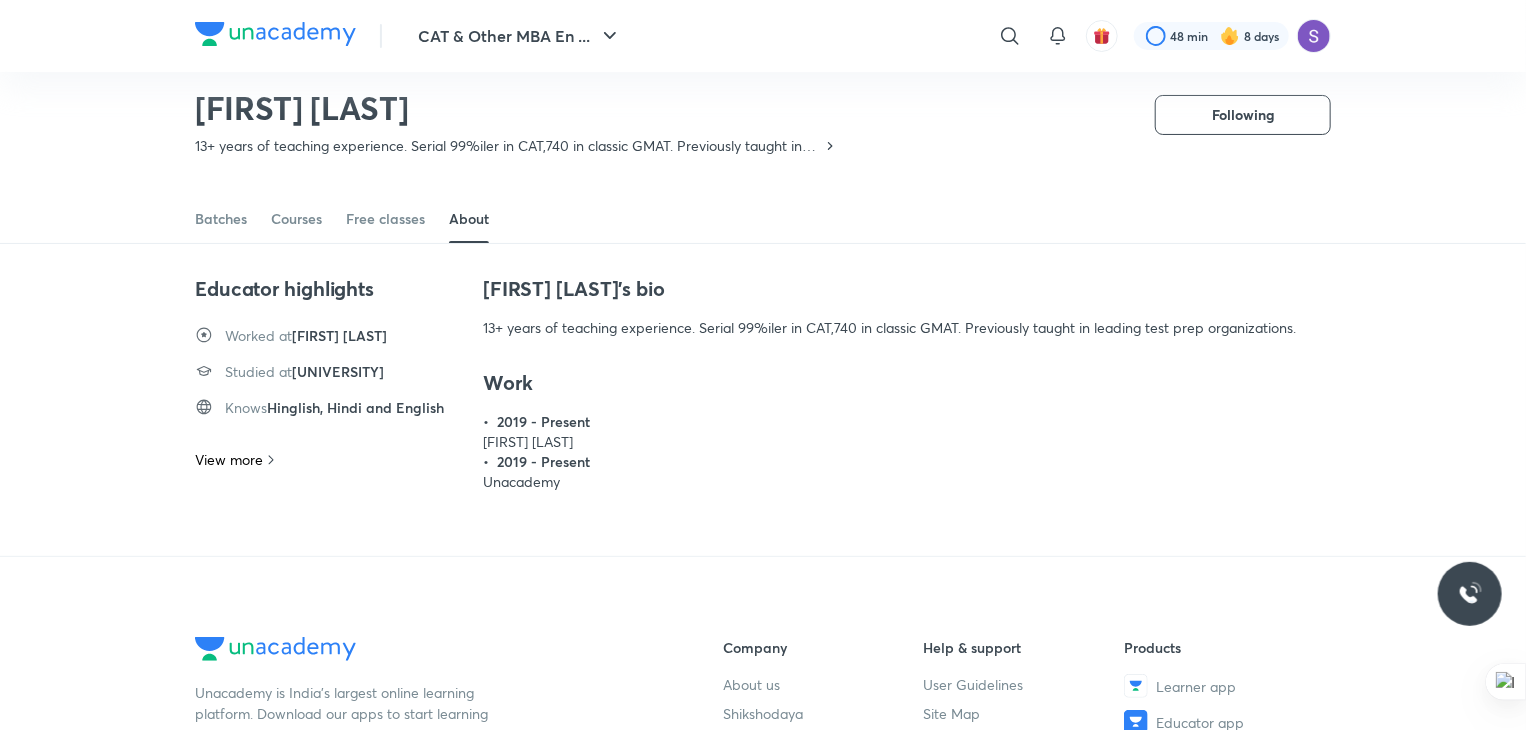 click on "Knows  Hinglish, Hindi and English" at bounding box center [334, 408] 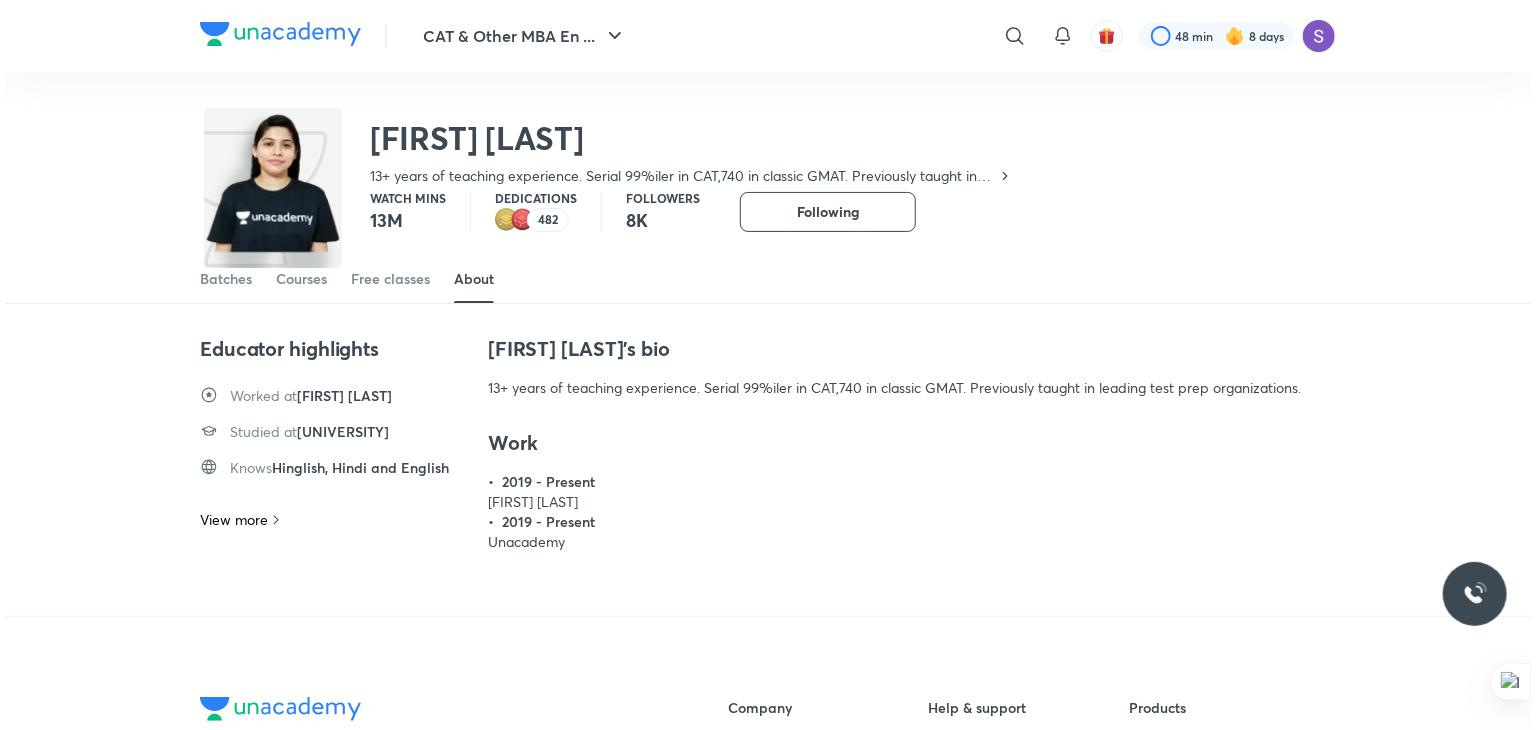 scroll, scrollTop: 0, scrollLeft: 0, axis: both 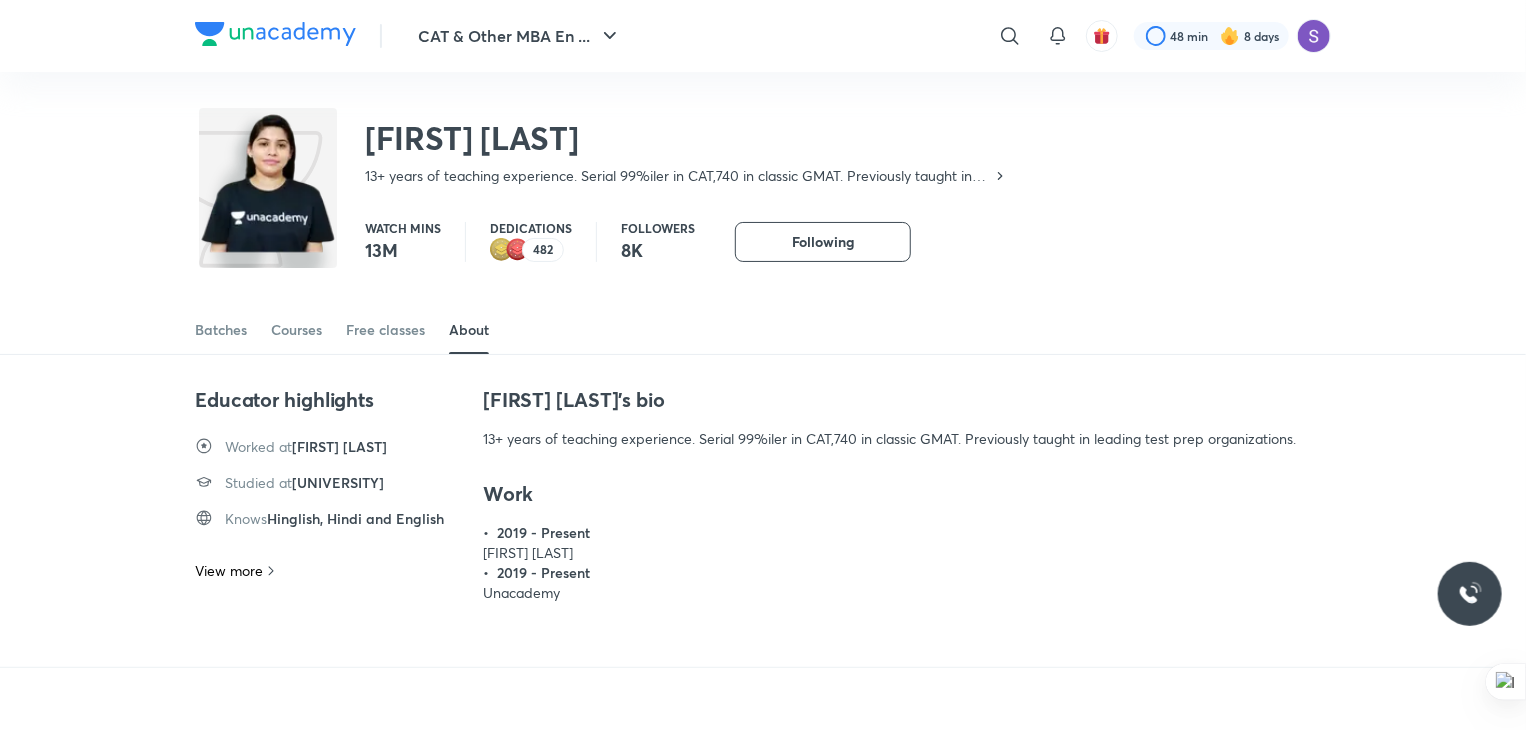 click on "Educator highlights Worked at  Deepika Awasthi Studied at  Sardar Patel University Knows  Hinglish, Hindi and English View more" at bounding box center [327, 495] 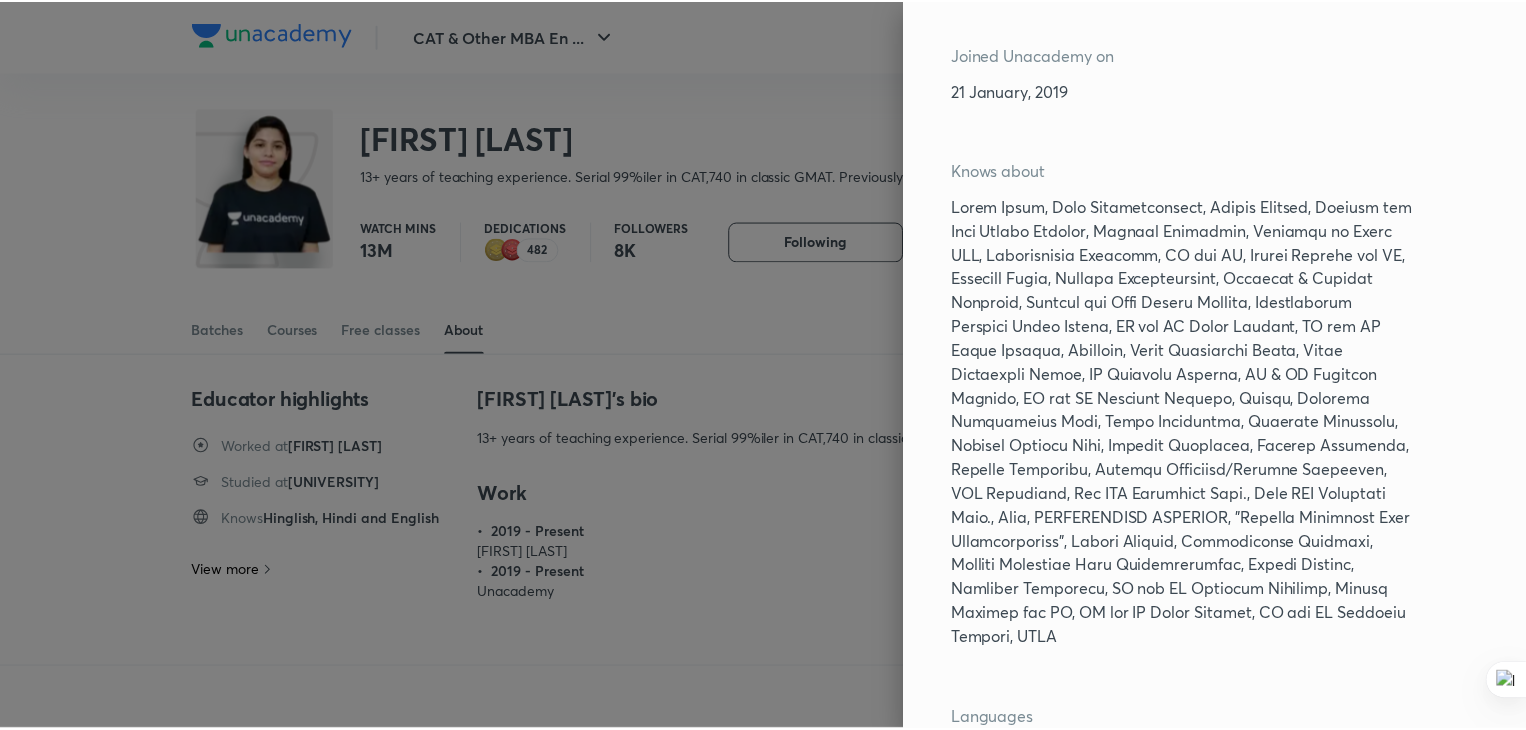 scroll, scrollTop: 0, scrollLeft: 0, axis: both 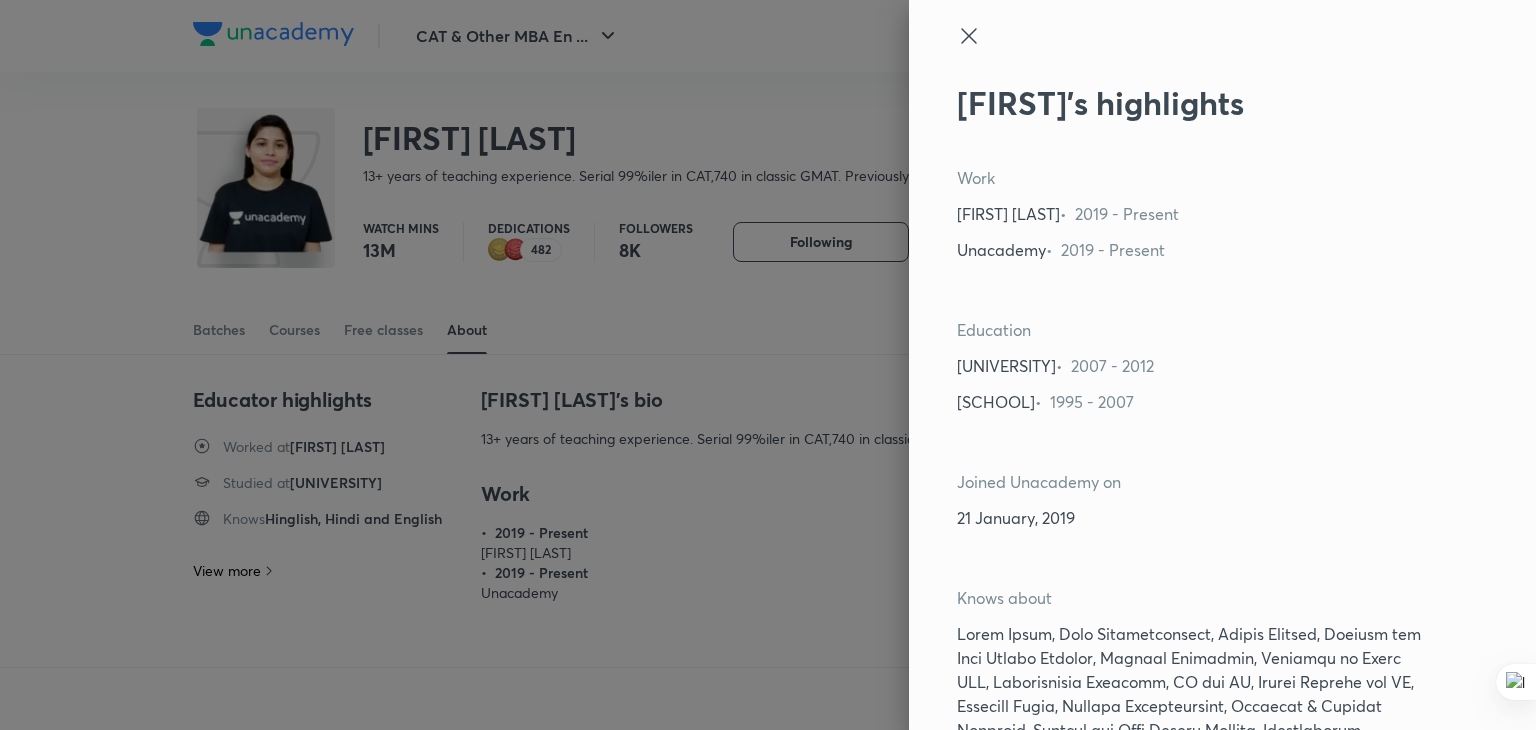 click on "Deepika’s highlights Work Deepika Awasthi   •  2019 - Present Unacademy   •  2019 - Present Education Sardar Patel University   •  2007 - 2012 KendriyaVidyalaya   •  1995 - 2007 Joined Unacademy on 21 January, 2019 Knows about Languages Hinglish, Hindi, English" at bounding box center (1222, 365) 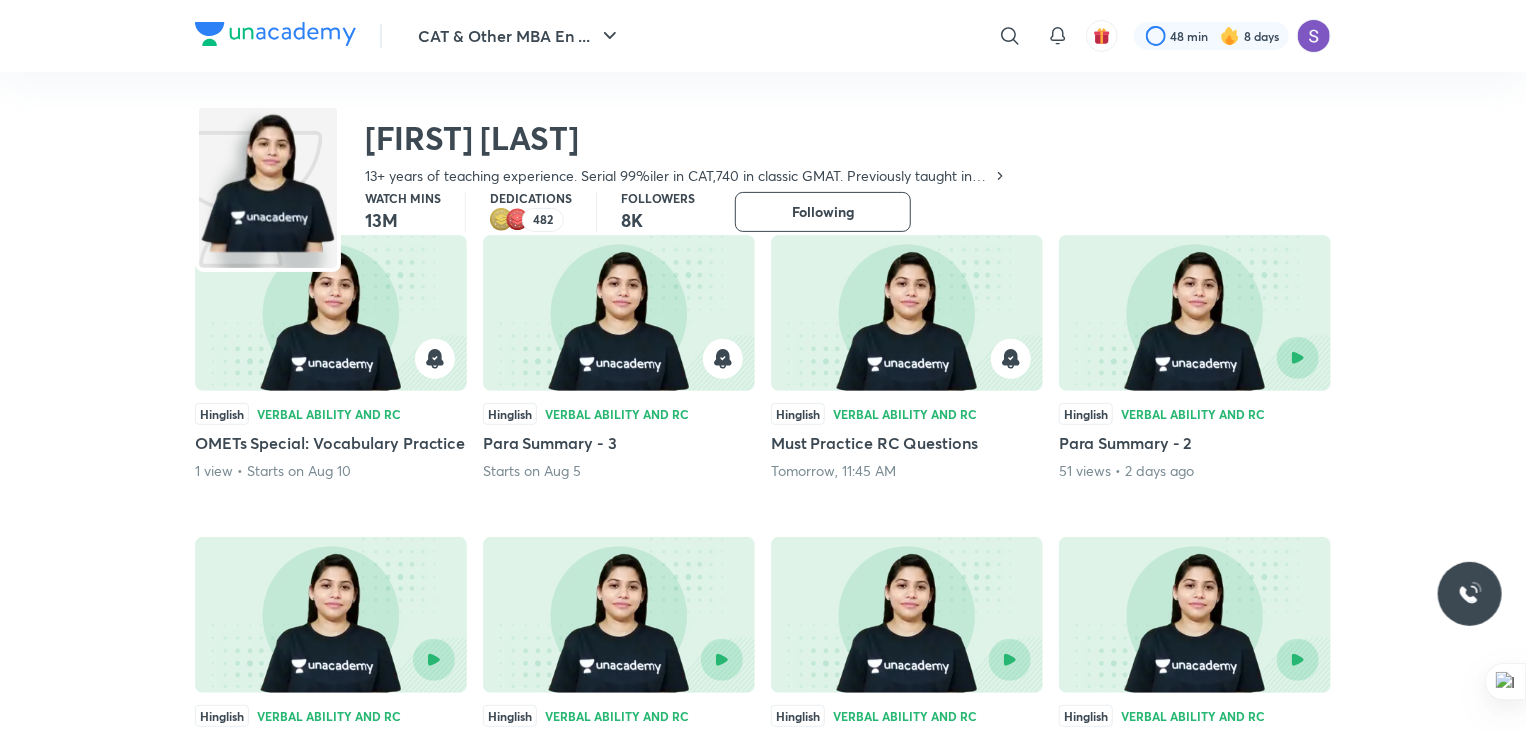 scroll, scrollTop: 0, scrollLeft: 0, axis: both 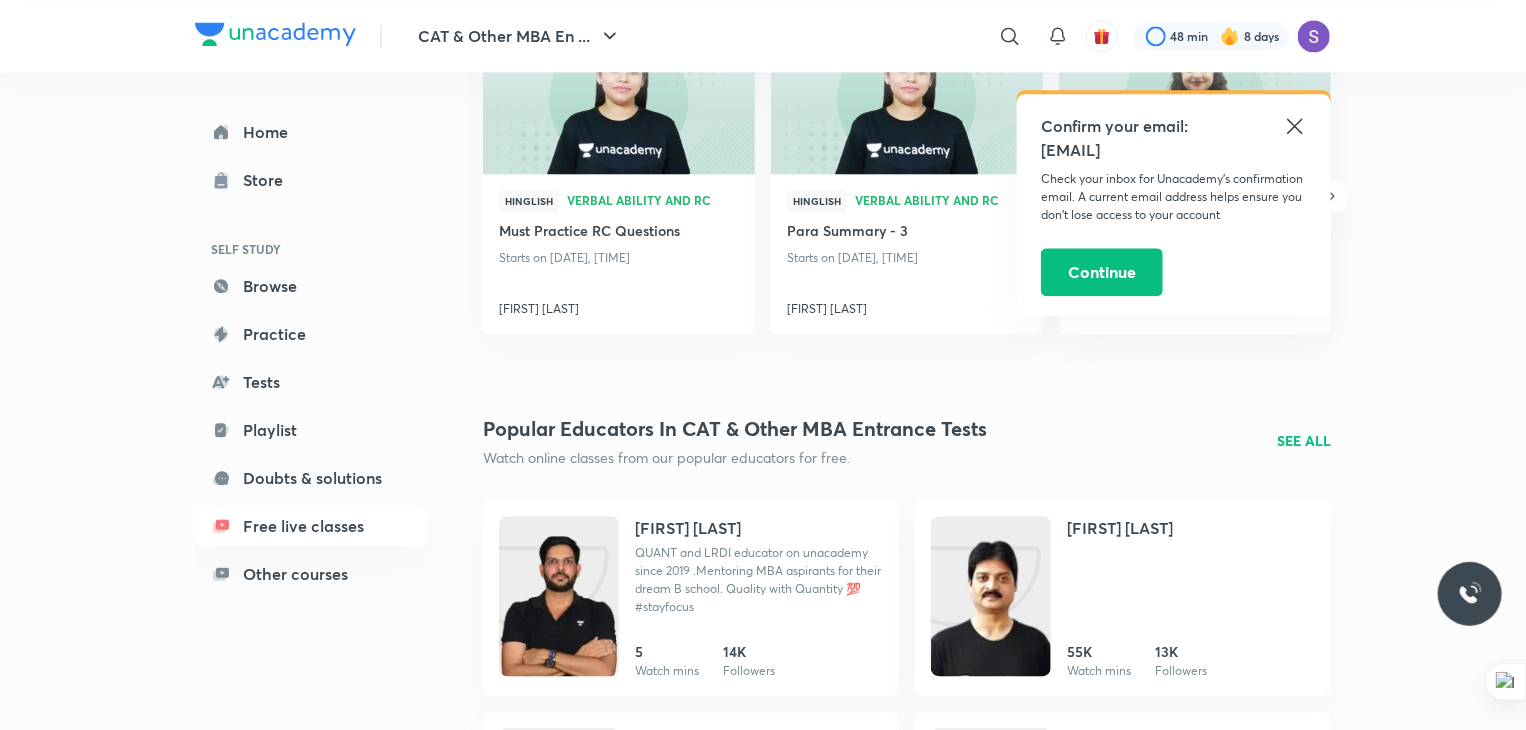 click on "SEE ALL" at bounding box center (1304, 440) 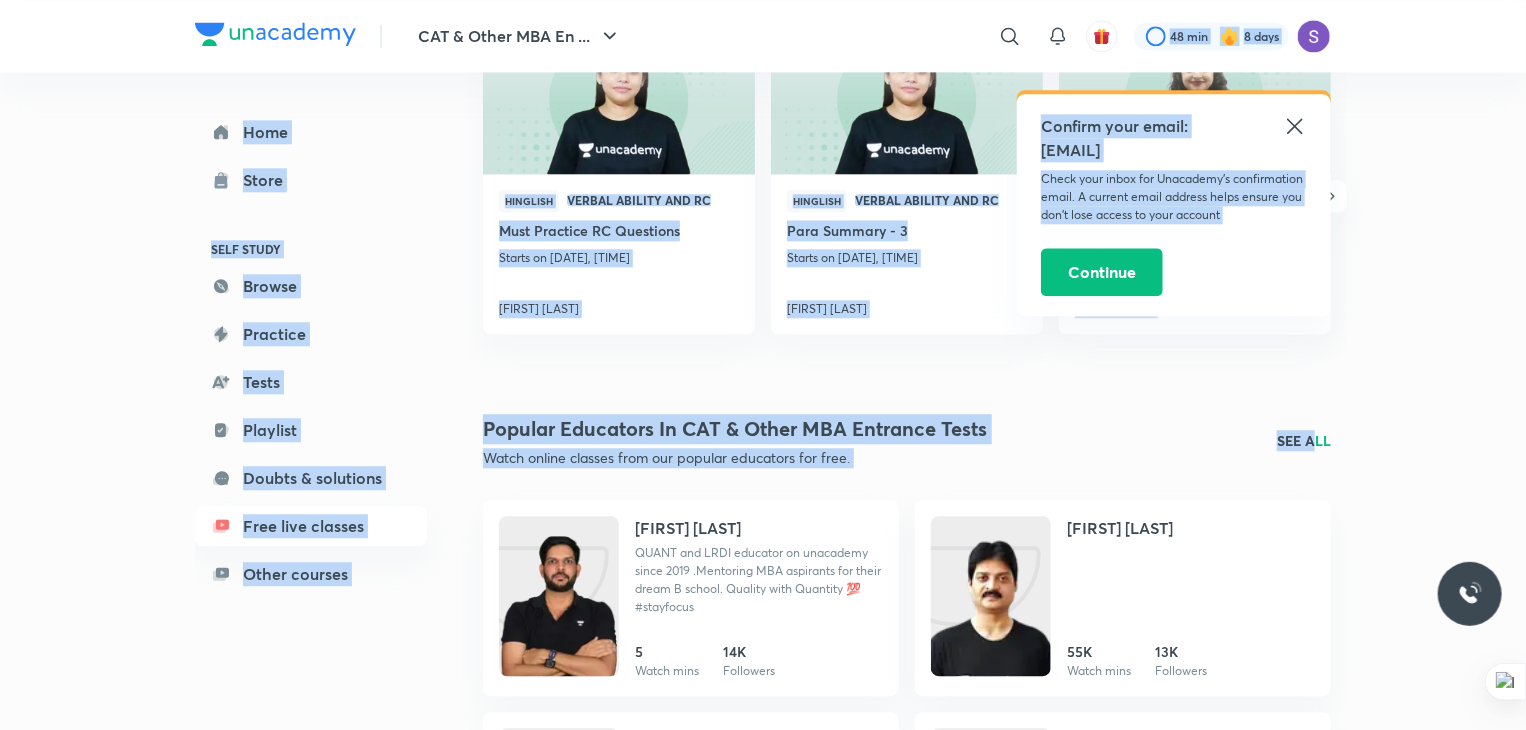 drag, startPoint x: 1292, startPoint y: 128, endPoint x: 1316, endPoint y: 432, distance: 304.9459 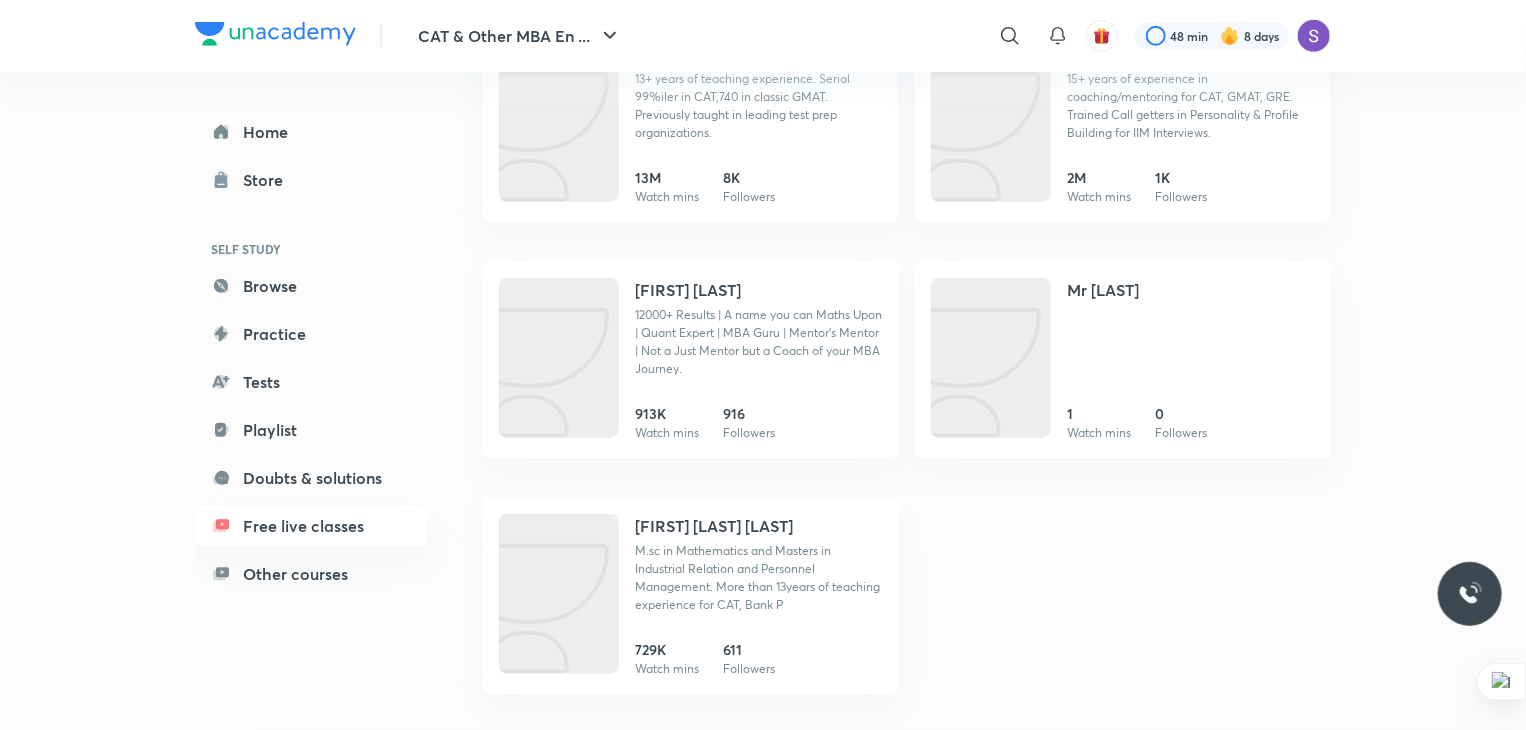 click on "[FIRST] [LAST] 55M Watch mins 13K Followers" at bounding box center [1123, -348] 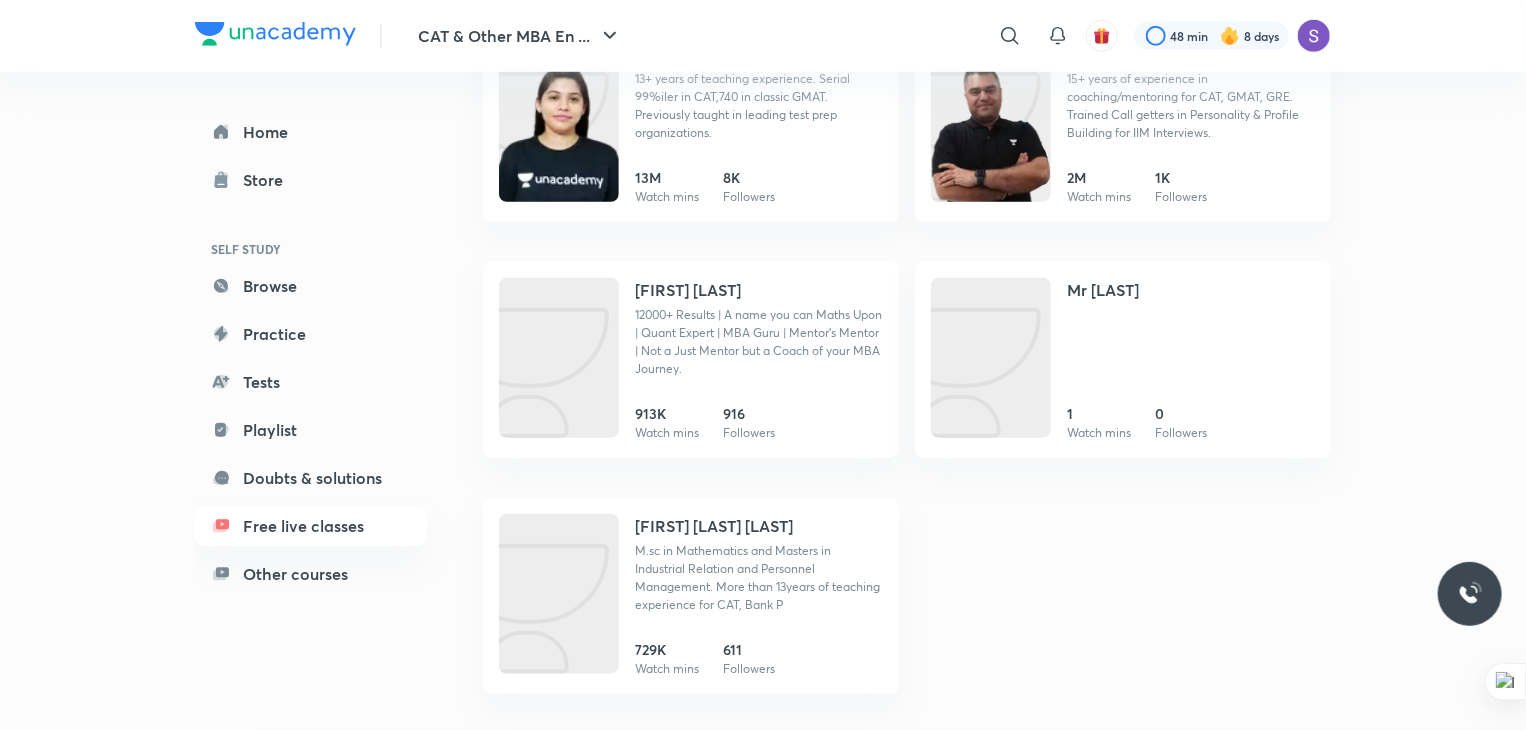 scroll, scrollTop: 0, scrollLeft: 0, axis: both 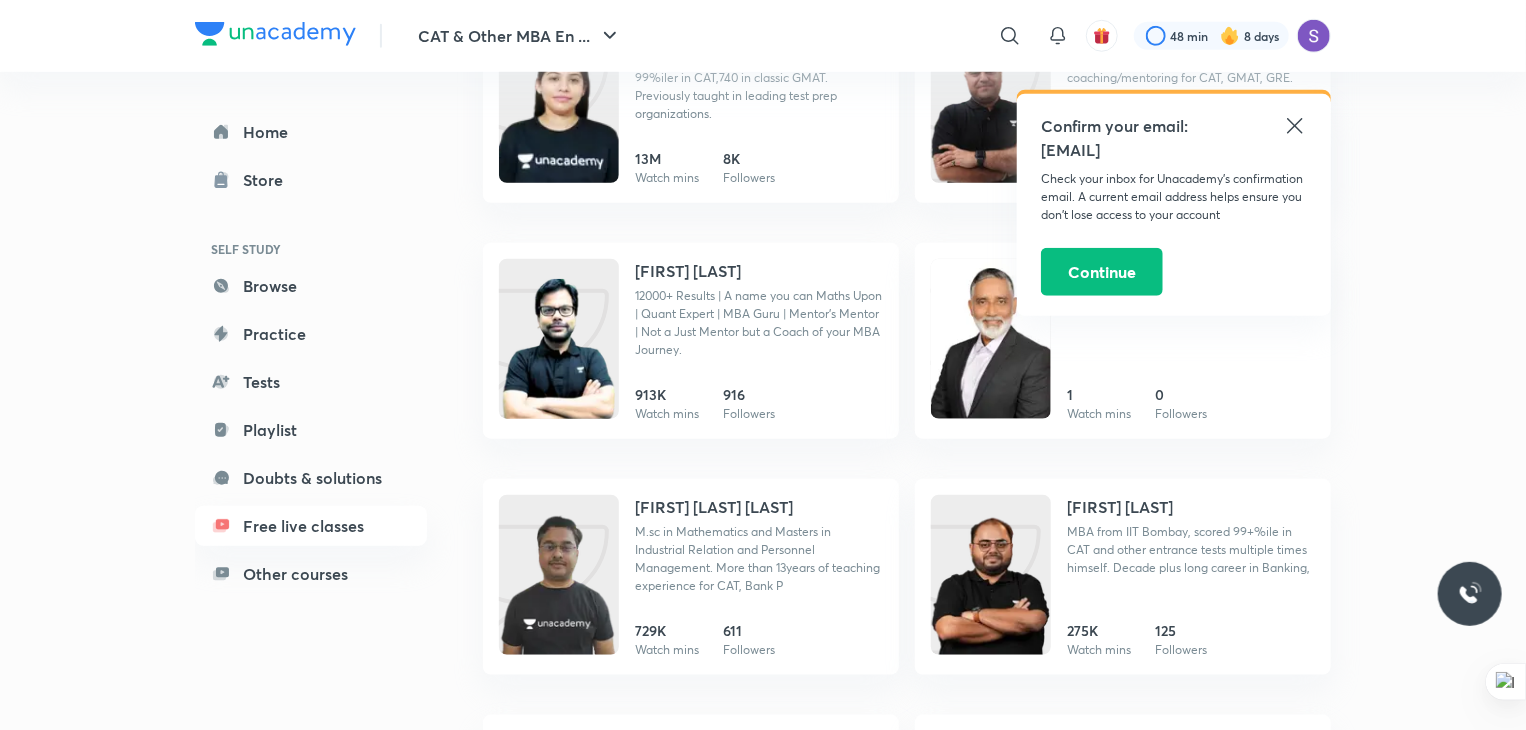 click 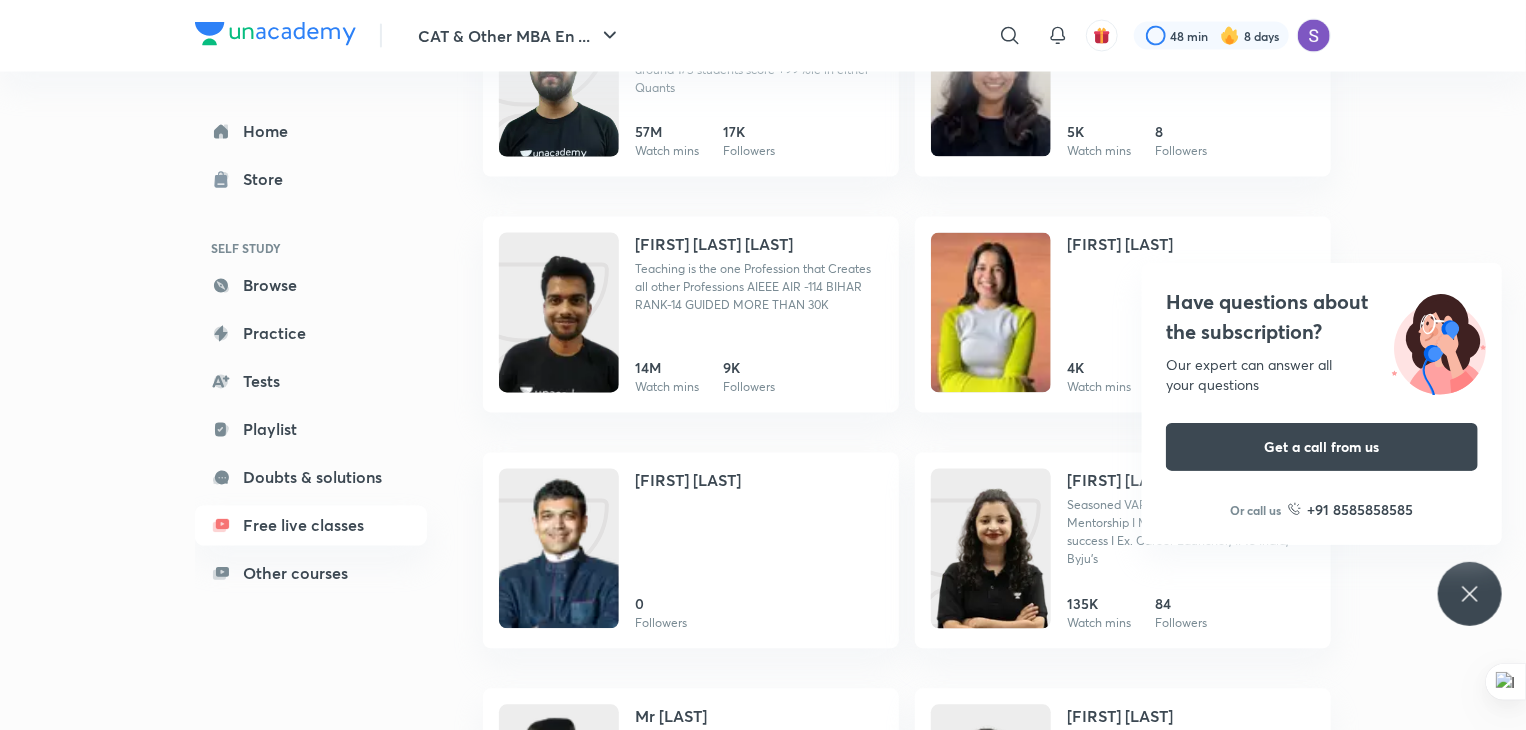 scroll, scrollTop: 1823, scrollLeft: 0, axis: vertical 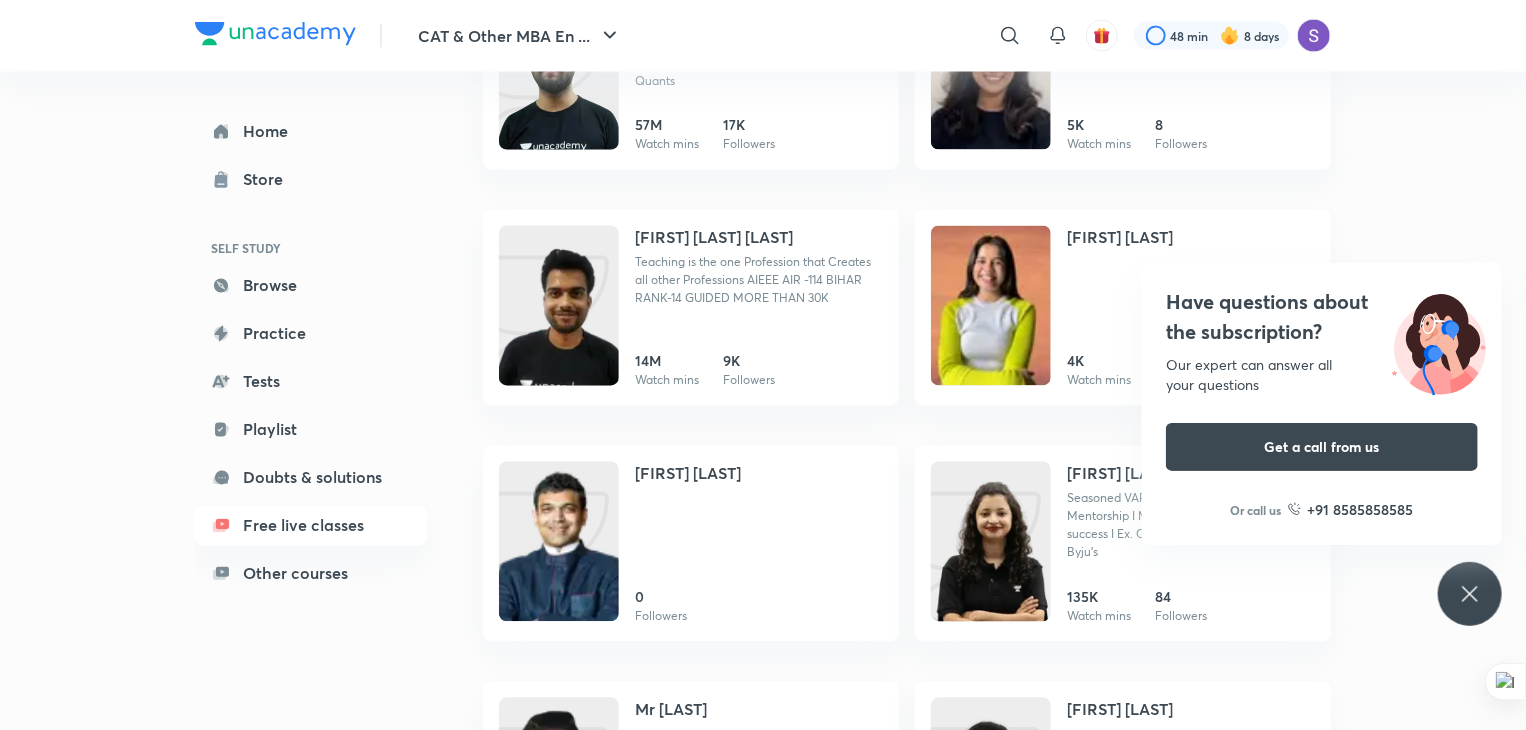 click 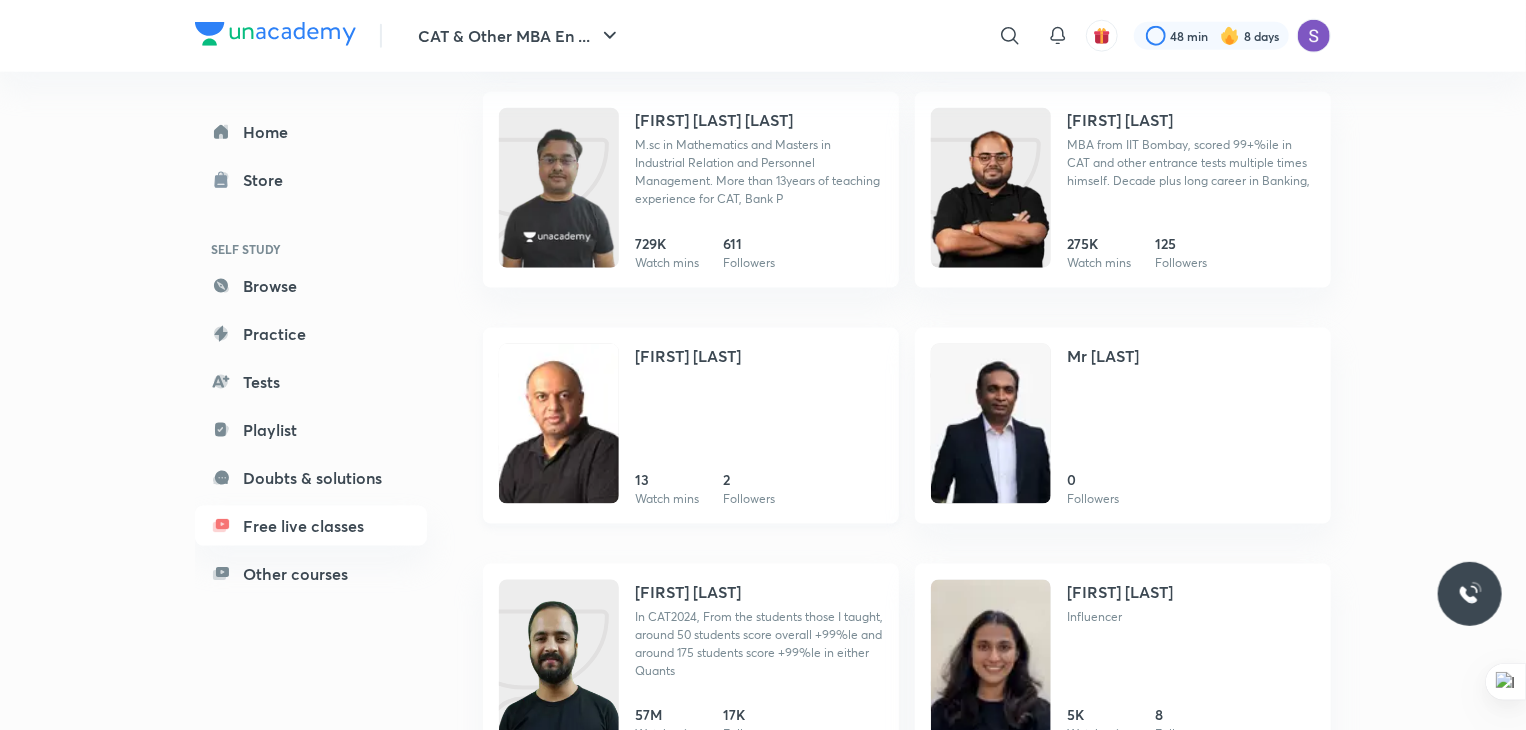 scroll, scrollTop: 1231, scrollLeft: 0, axis: vertical 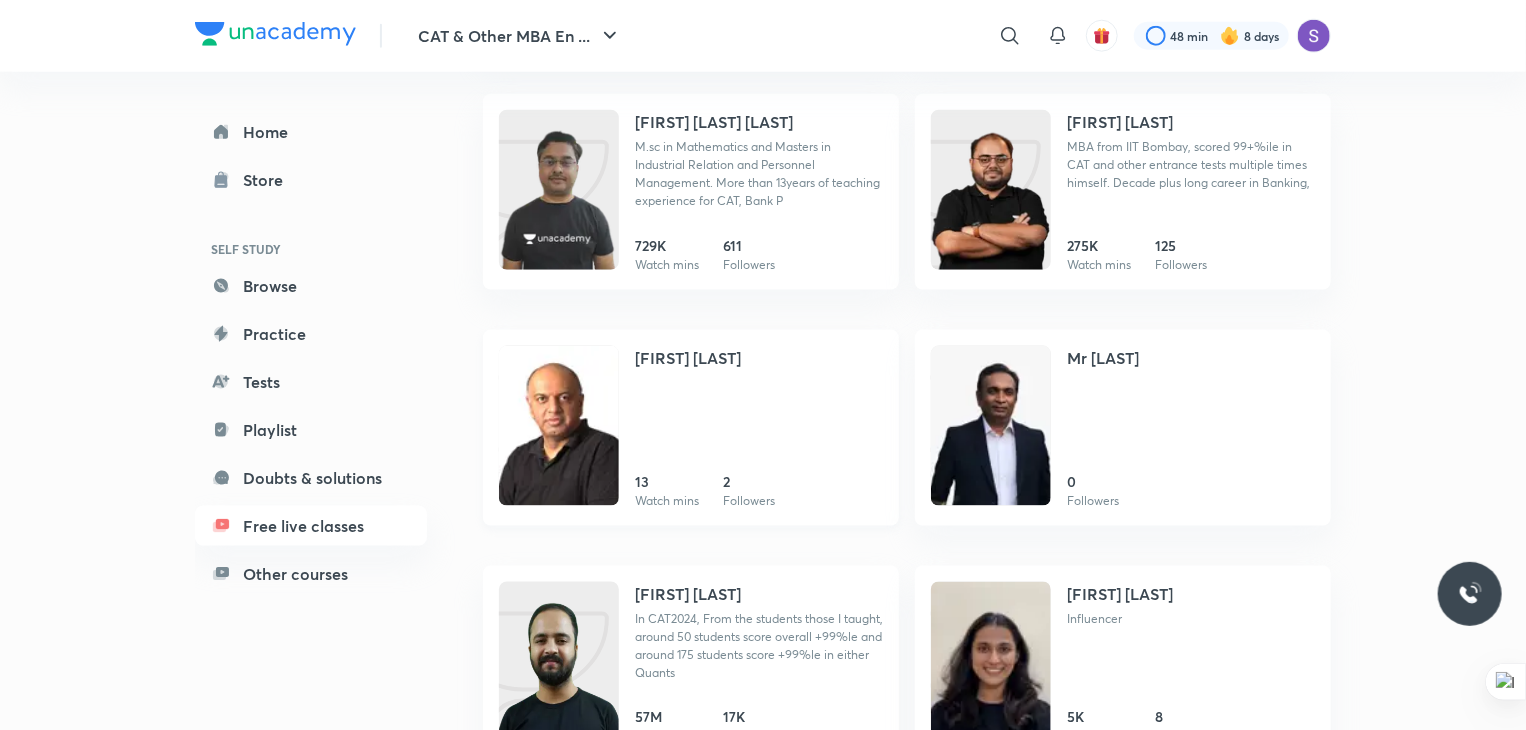 click on "[FIRST] [LAST]" at bounding box center (688, 358) 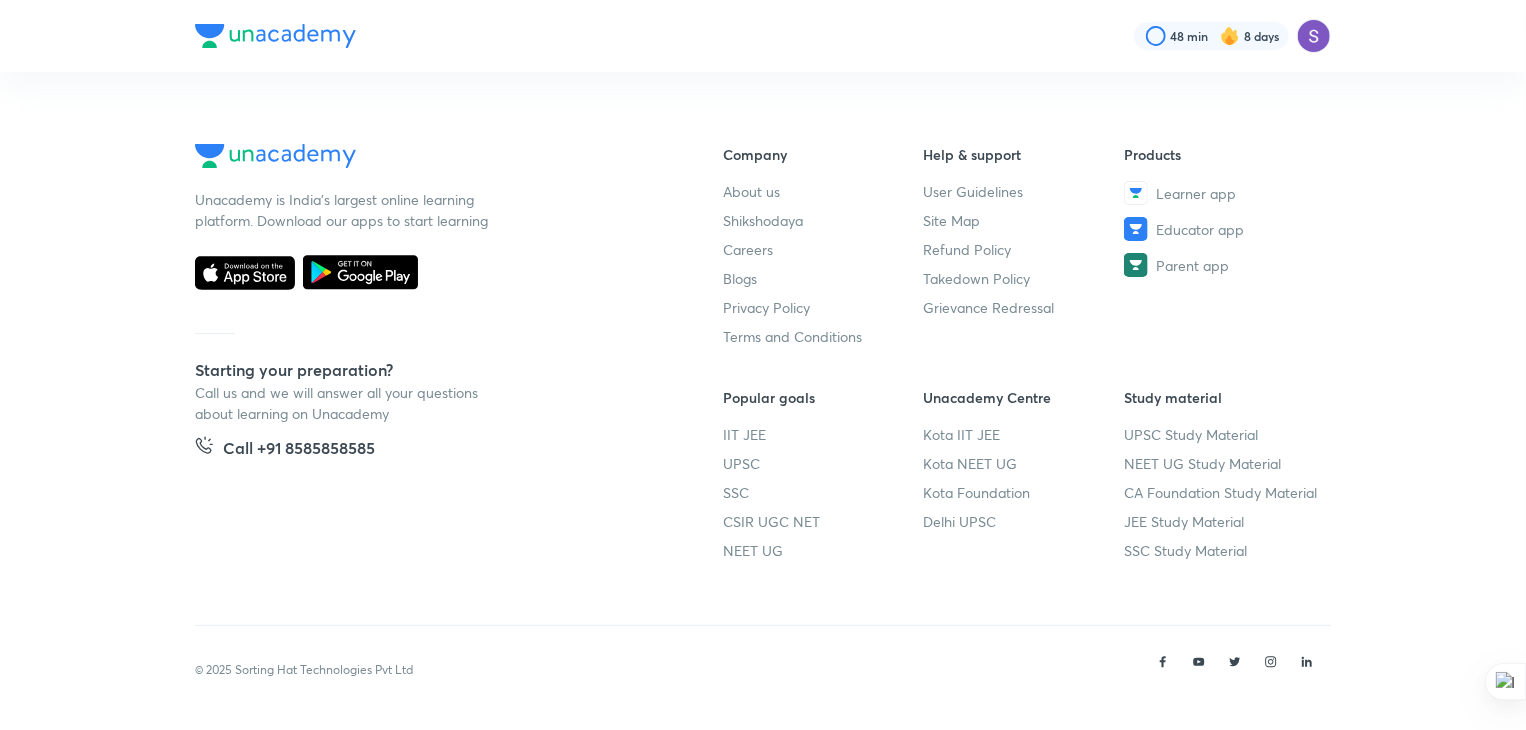scroll, scrollTop: 0, scrollLeft: 0, axis: both 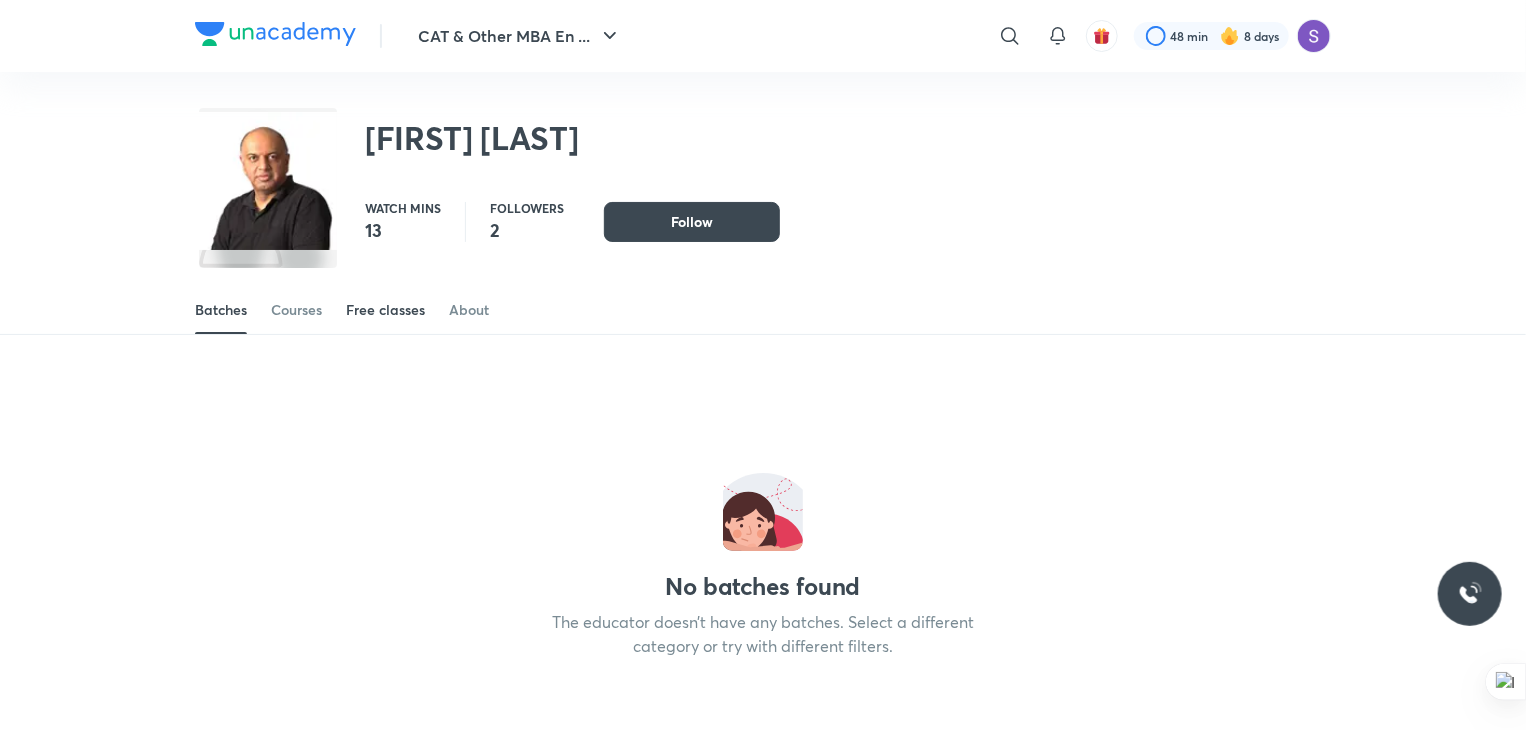 click on "Free classes" at bounding box center (385, 310) 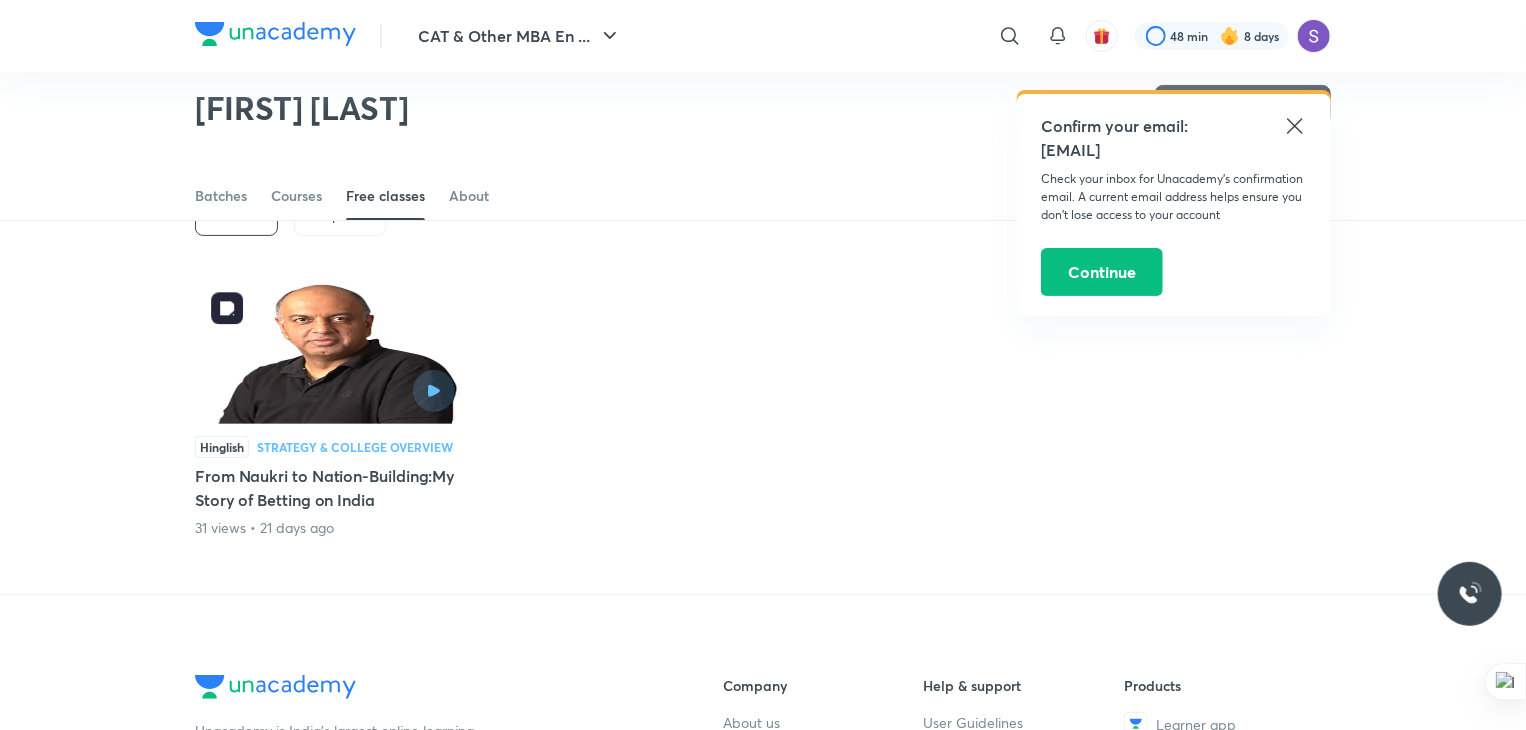 scroll, scrollTop: 102, scrollLeft: 0, axis: vertical 